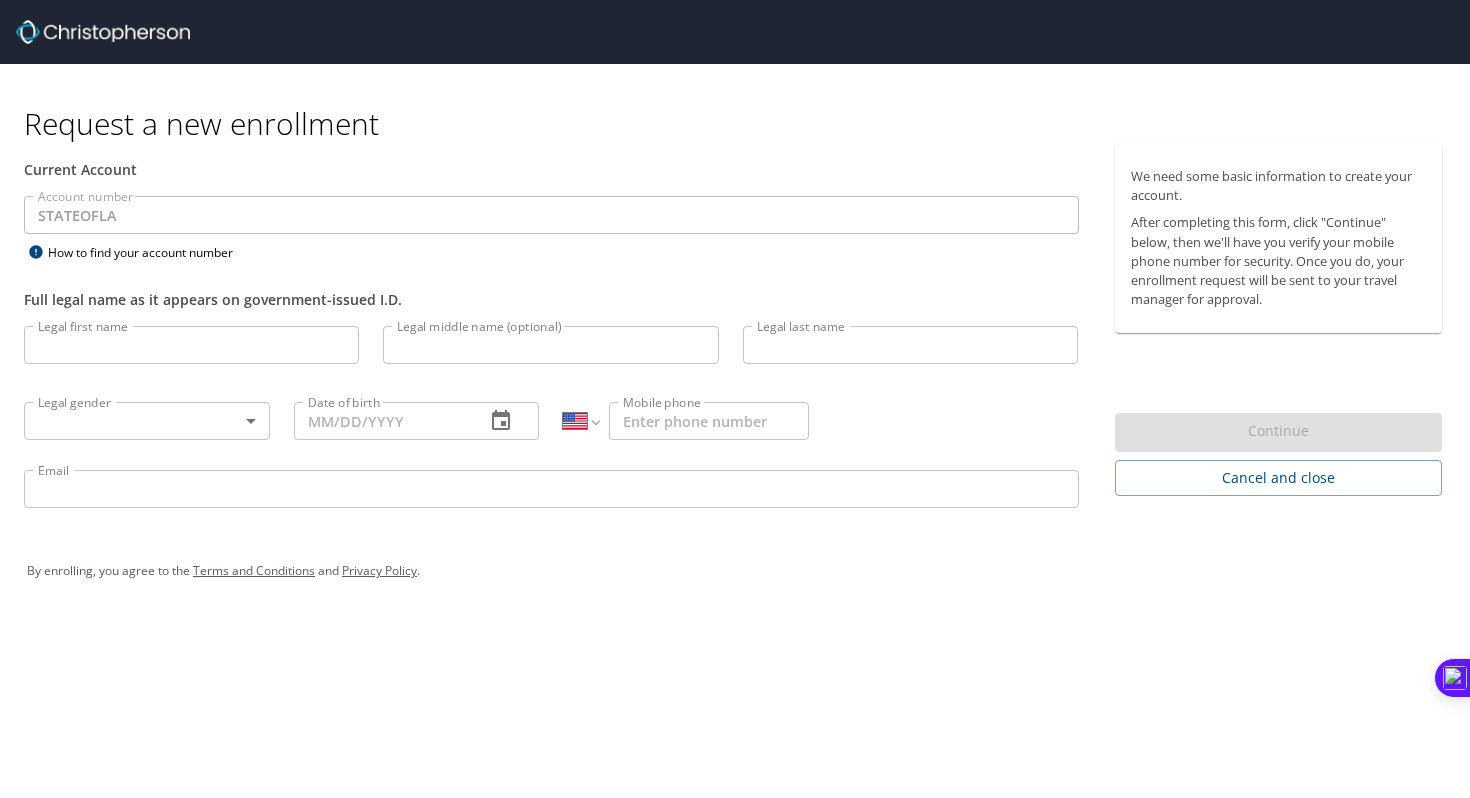 select on "US" 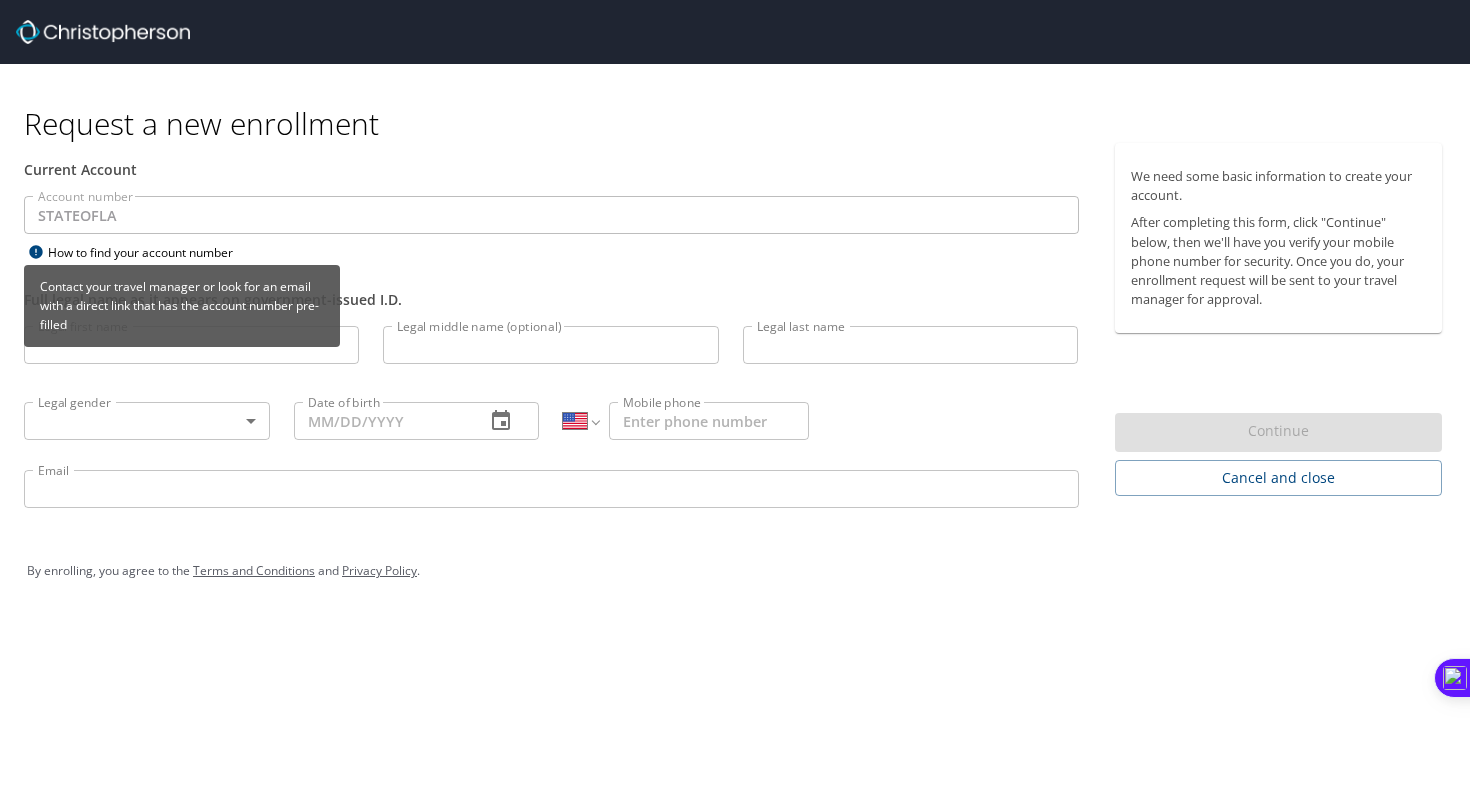 click on "Contact your travel manager or look for an email with a direct link that has the account number pre-filled" at bounding box center [182, 306] 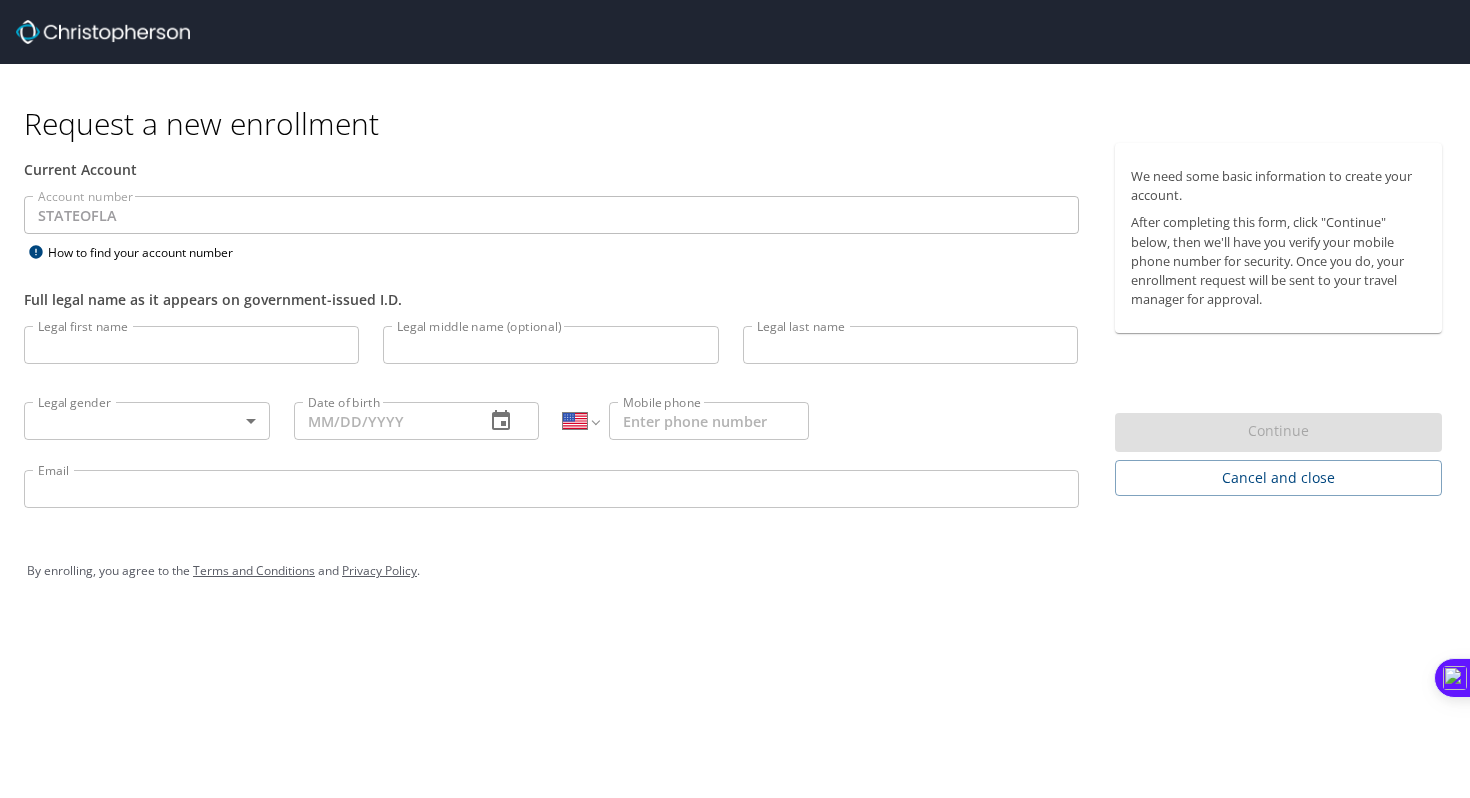 click at bounding box center [551, 237] 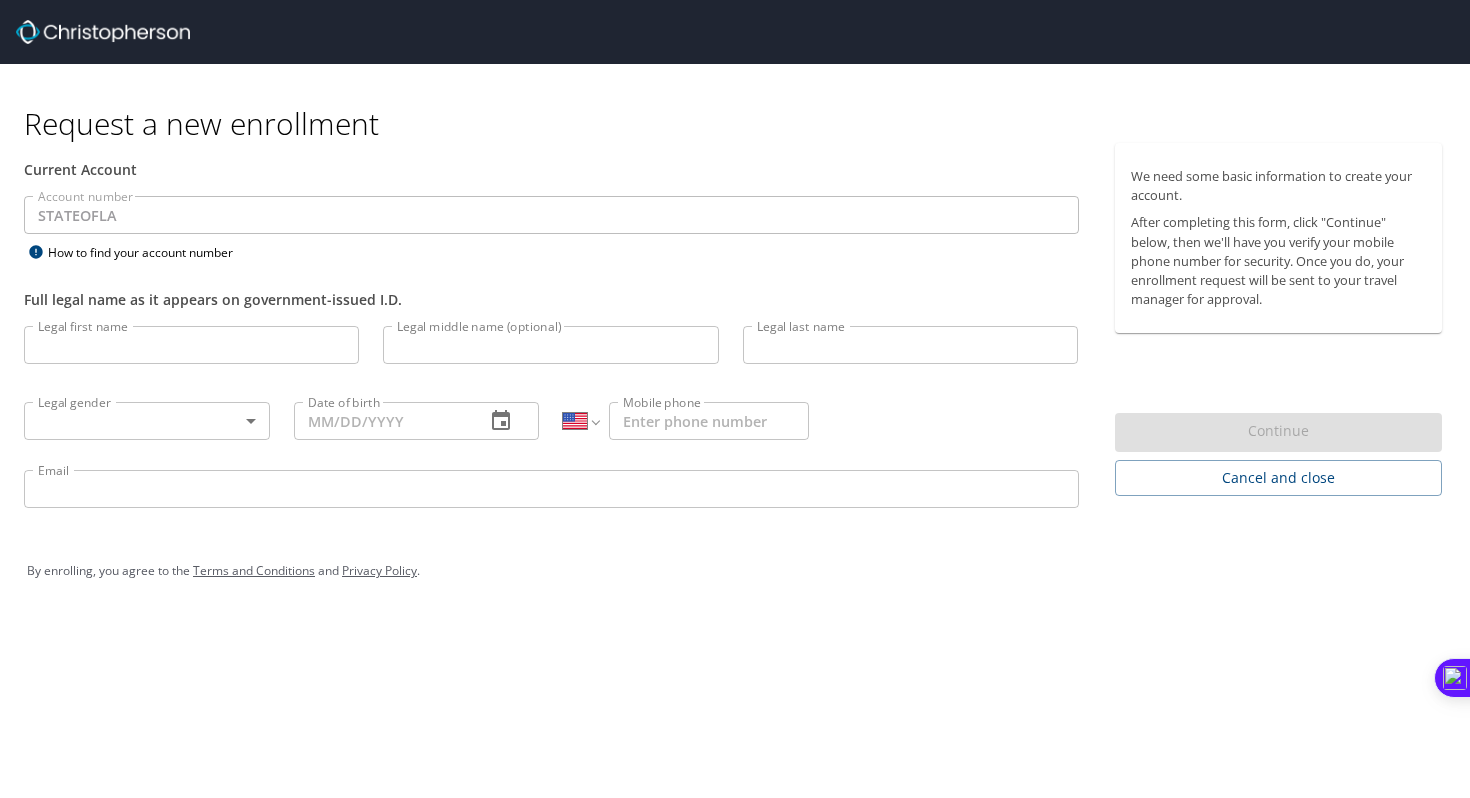 click on "Legal first name" at bounding box center [191, 345] 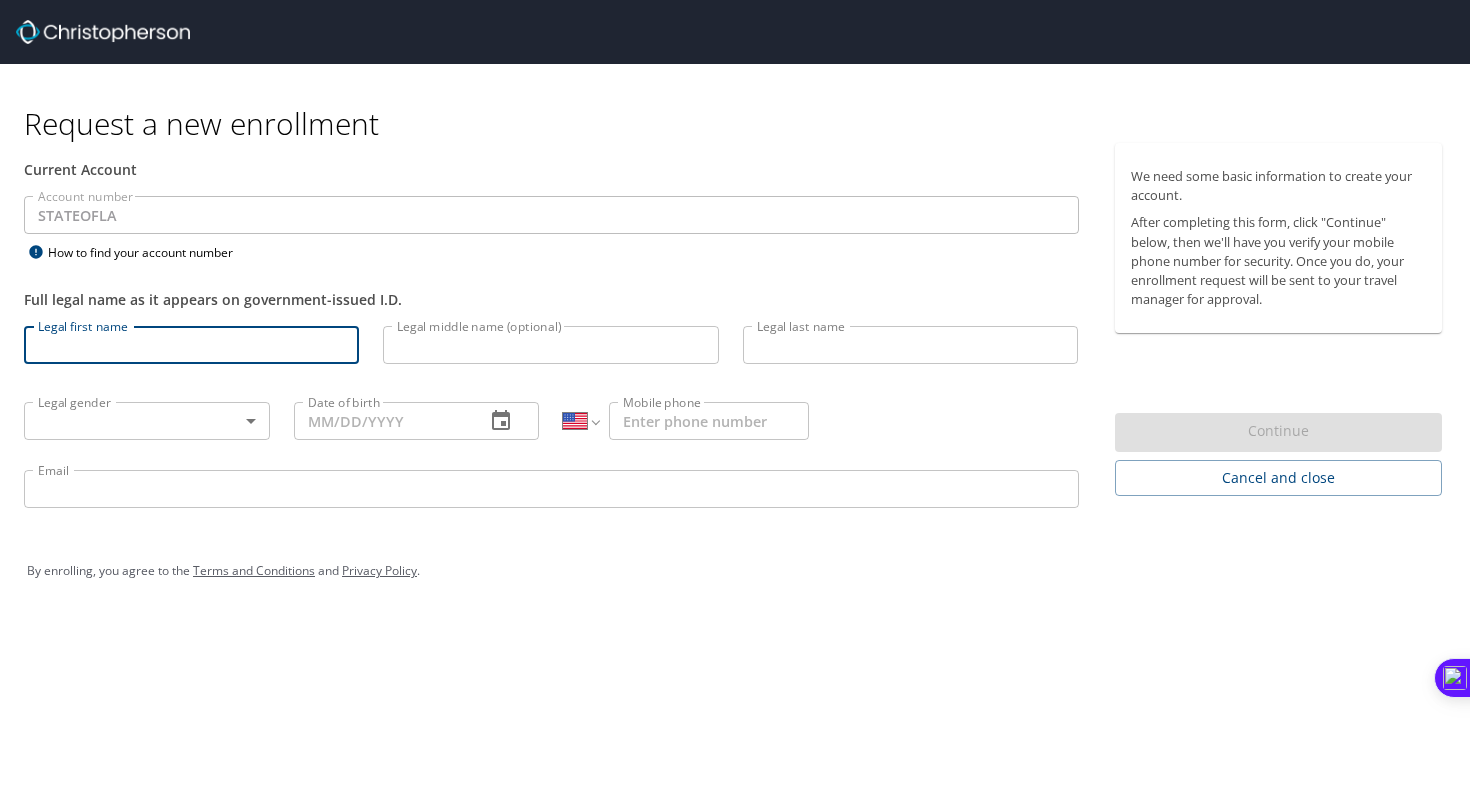 type on "Hannah" 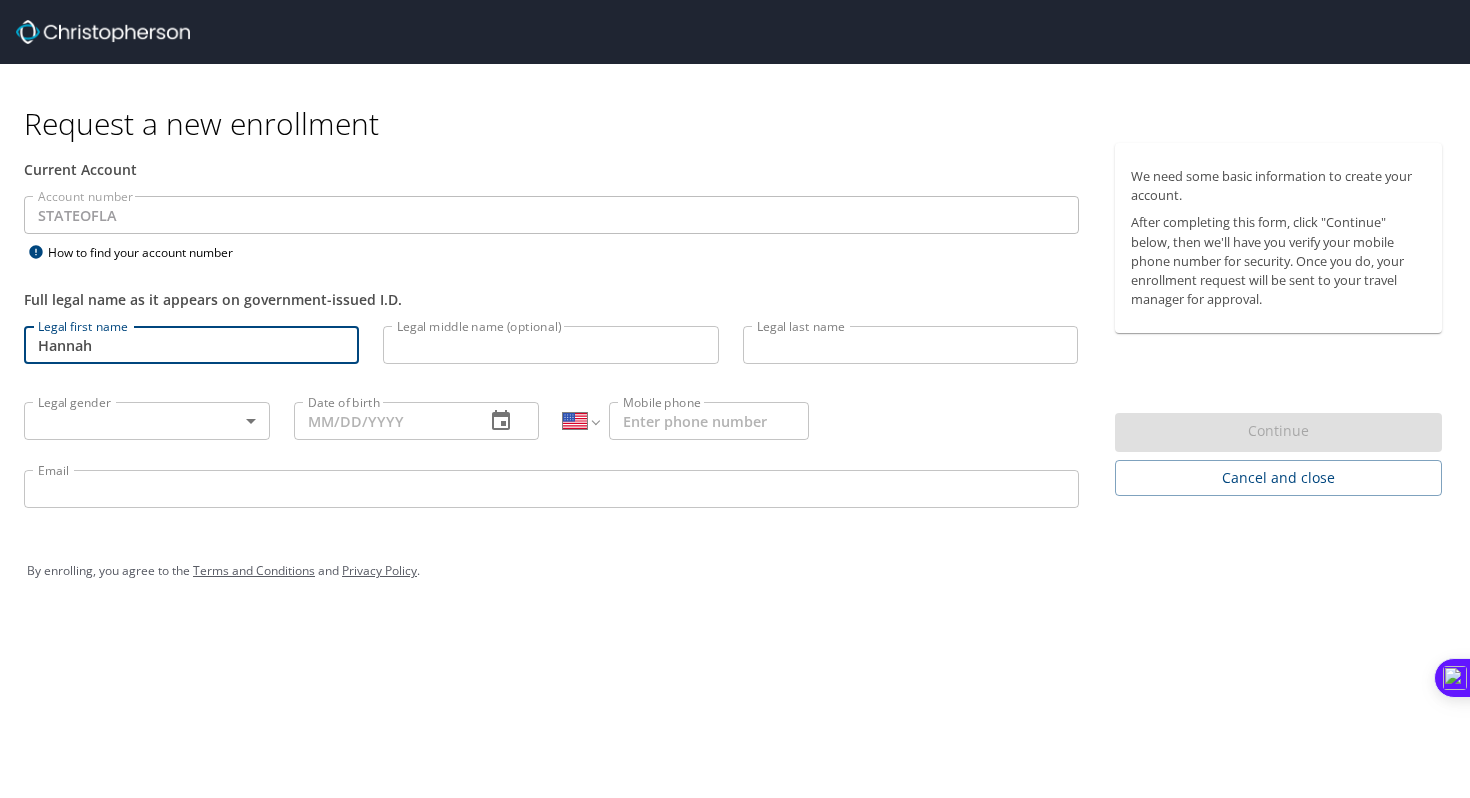 type on "[LAST]" 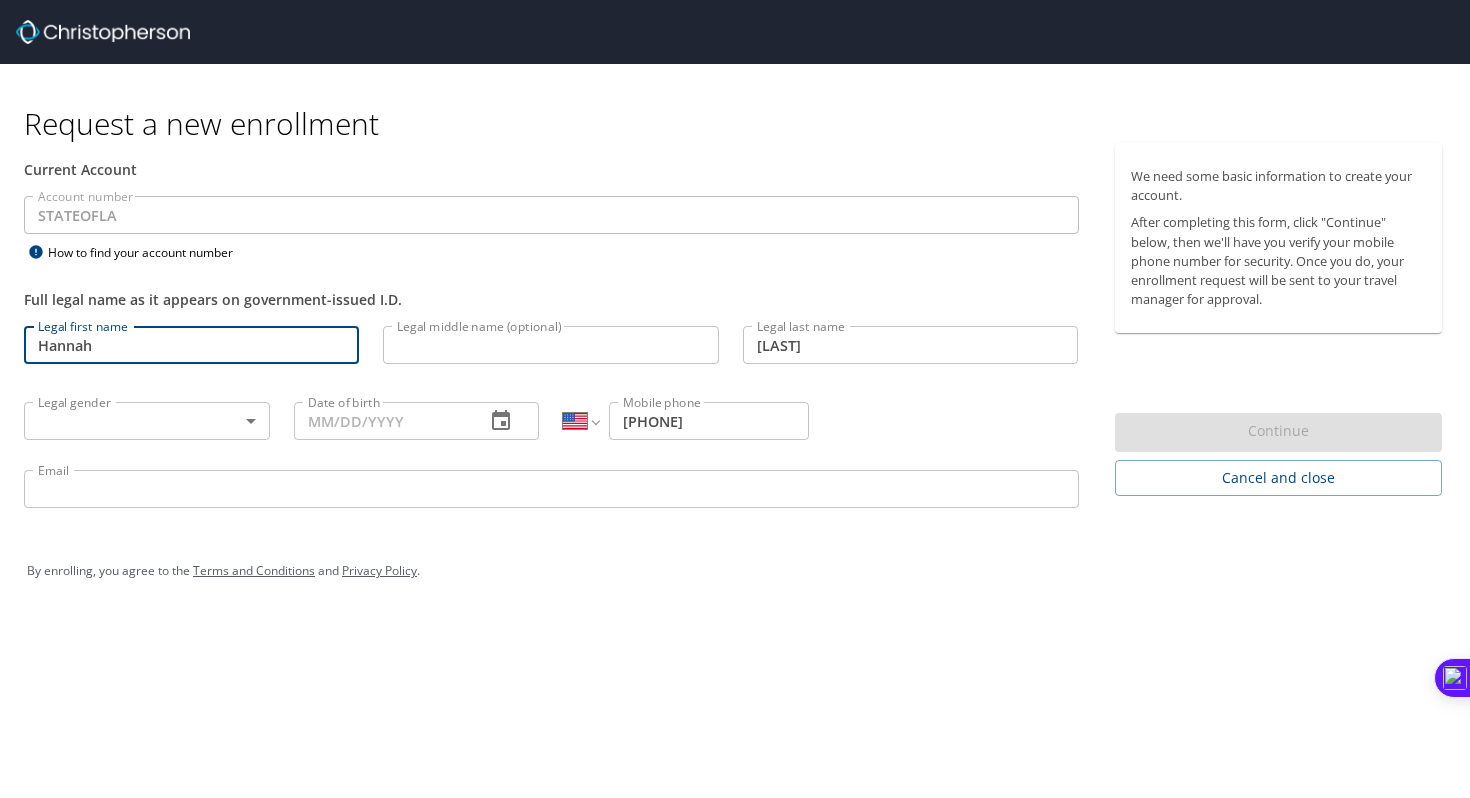 type on "[PHONE]" 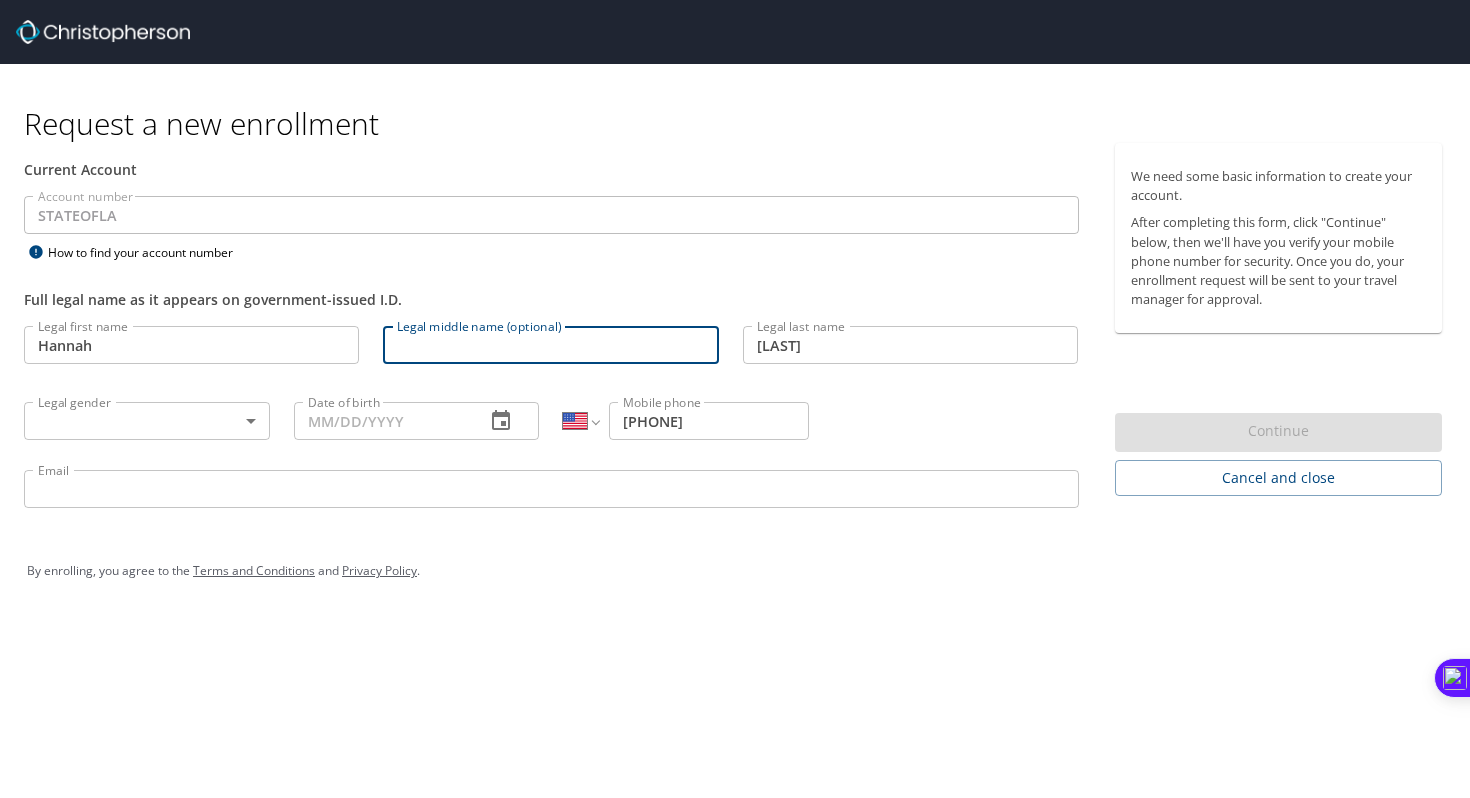click on "Legal middle name (optional)" at bounding box center [550, 345] 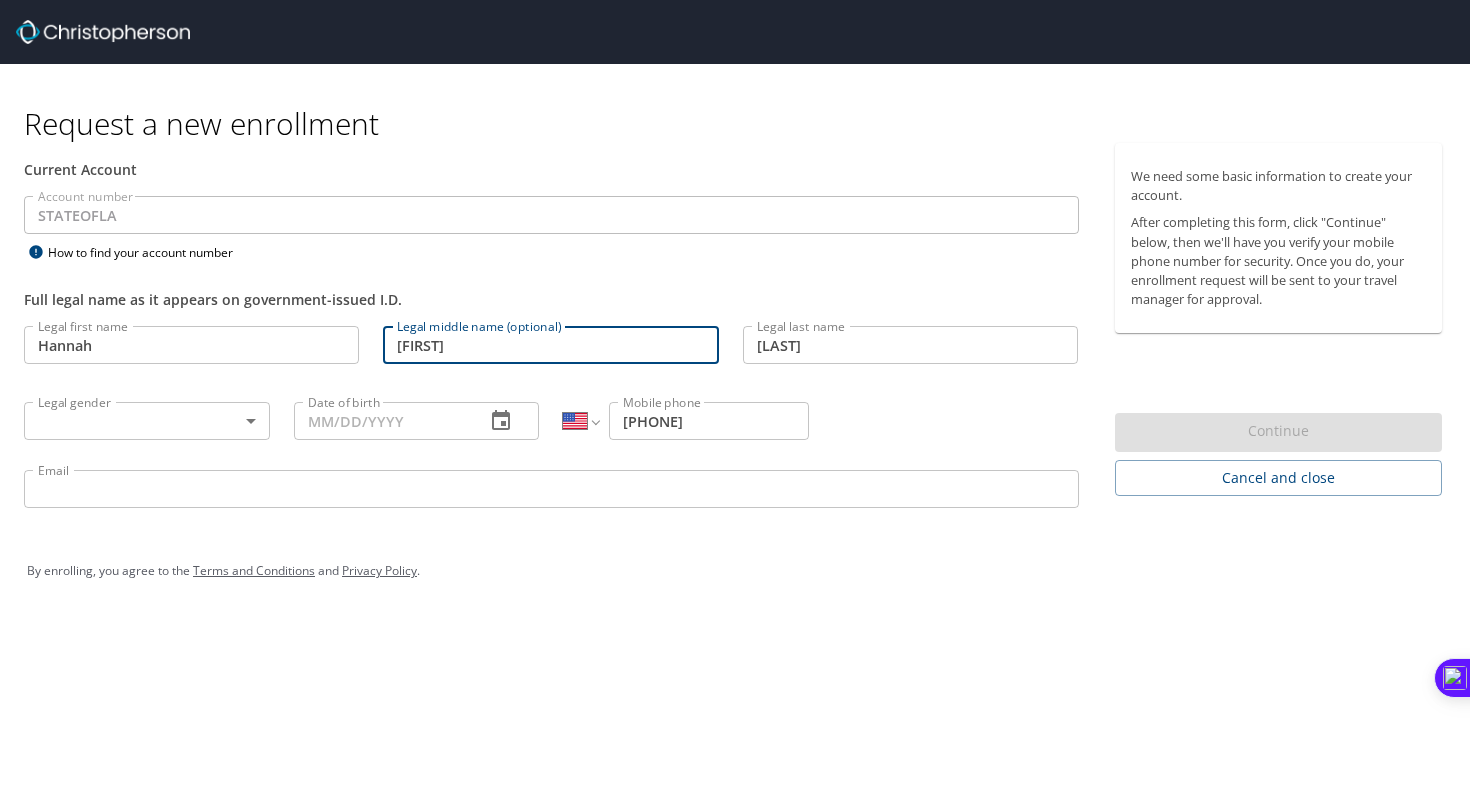 type on "Jaci" 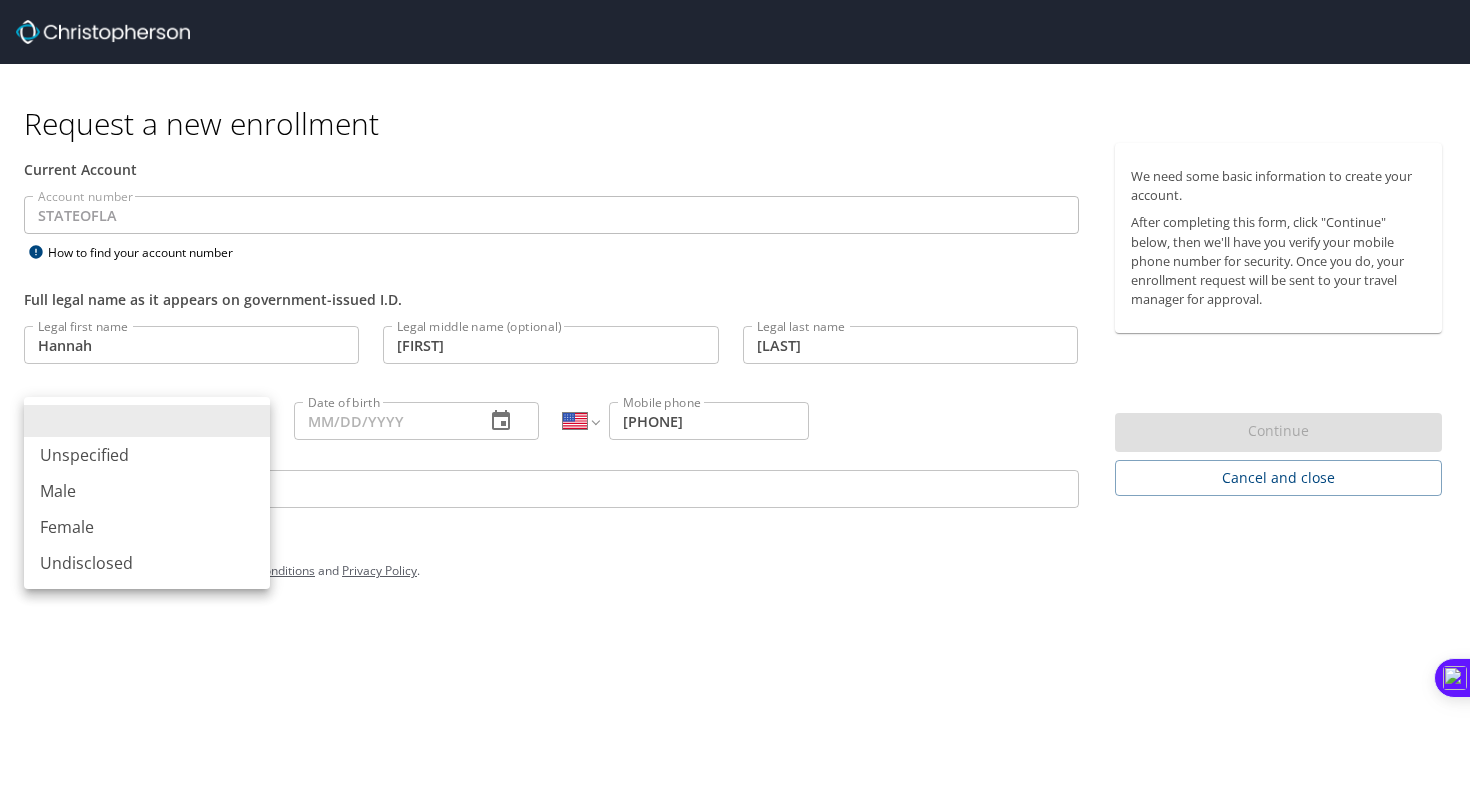 click on "Female" at bounding box center [147, 527] 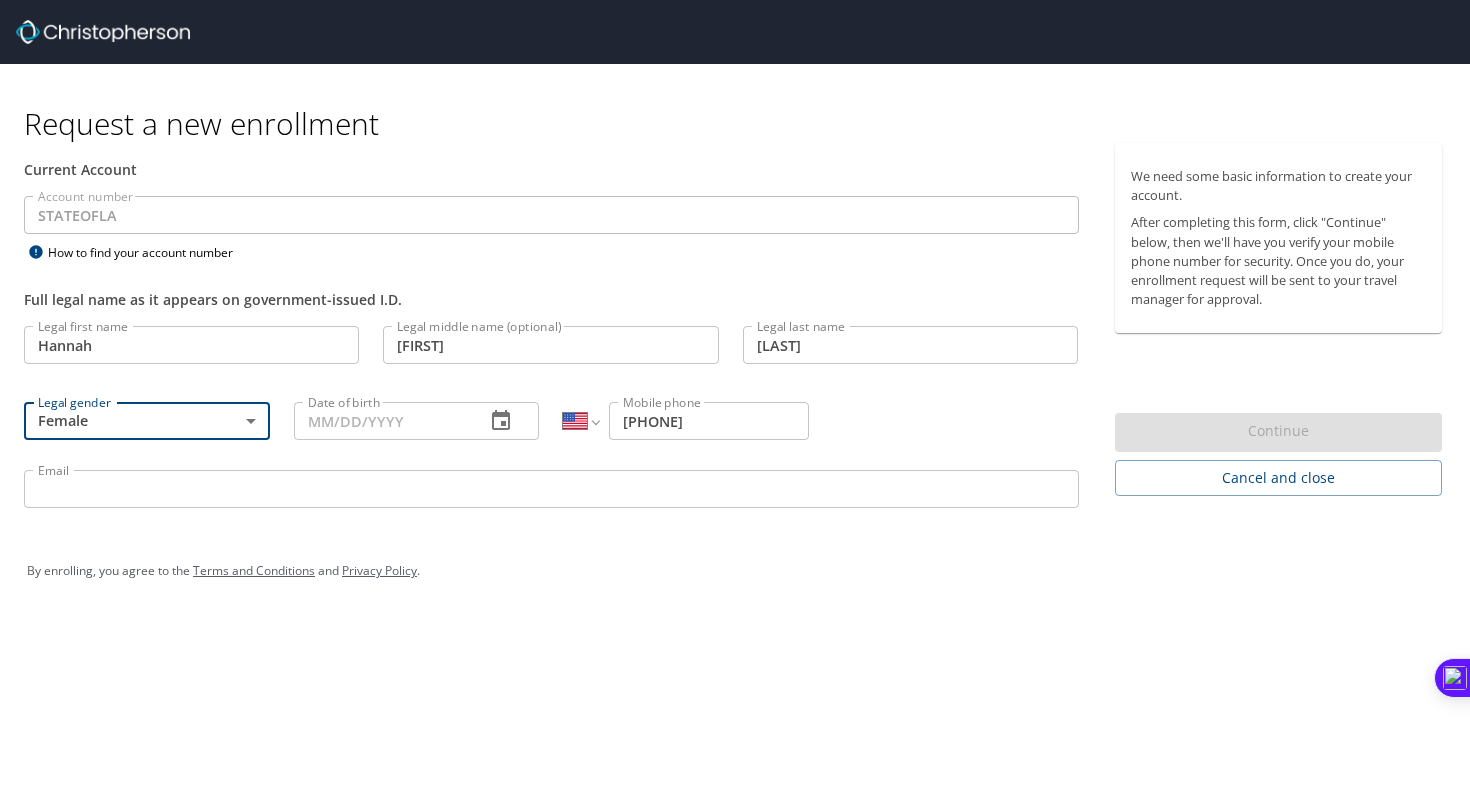 click on "Date of birth" at bounding box center (382, 421) 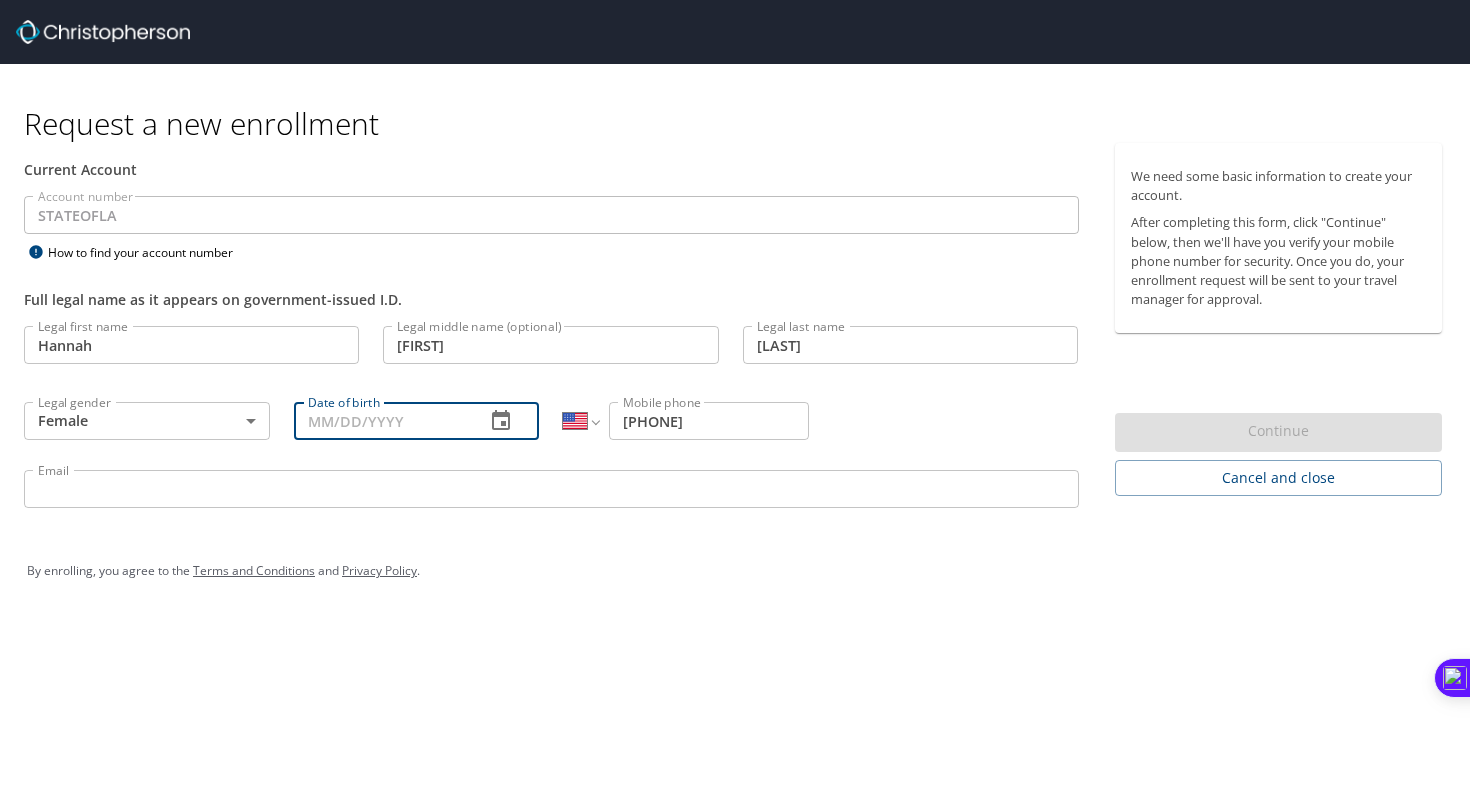 click 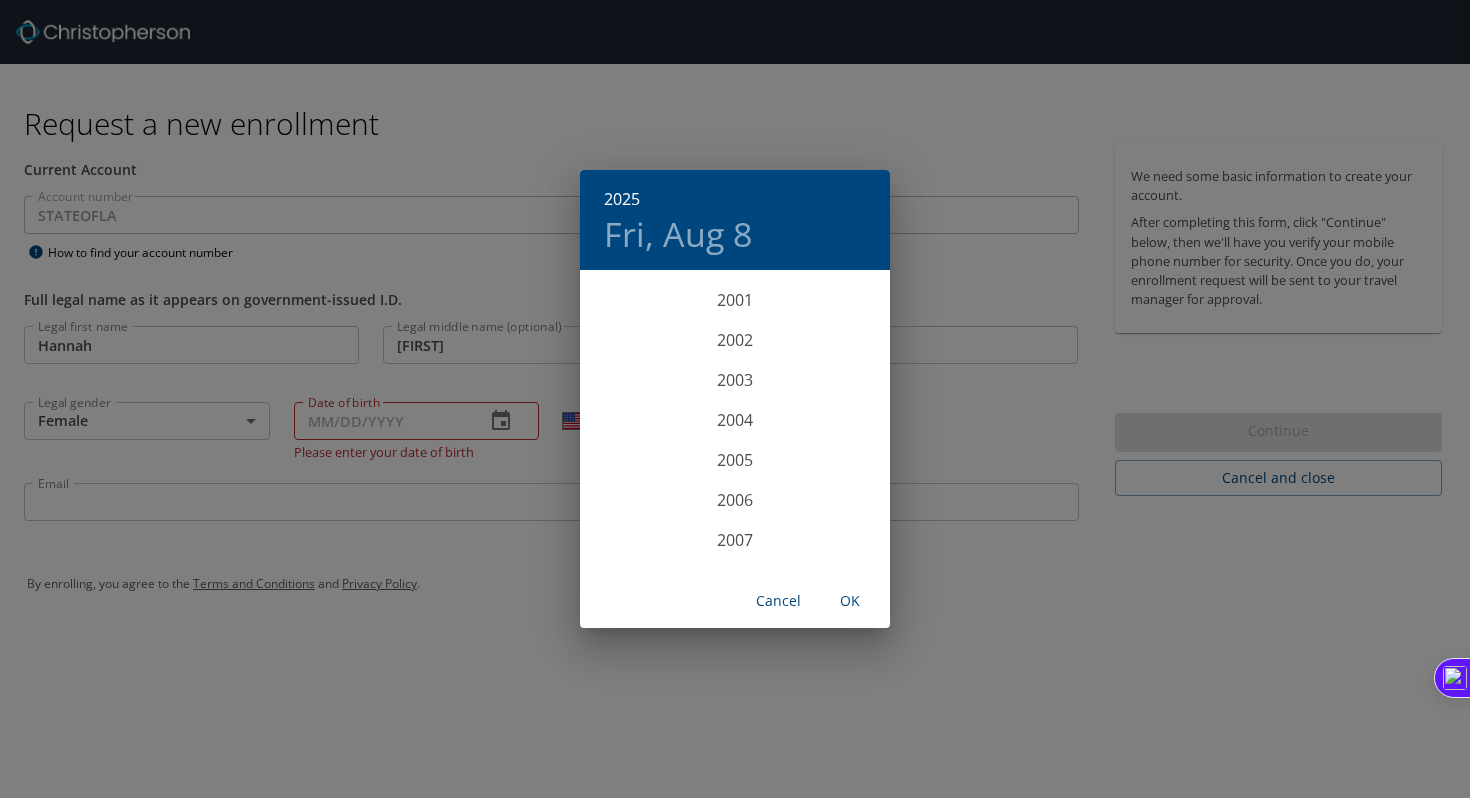 scroll, scrollTop: 4071, scrollLeft: 0, axis: vertical 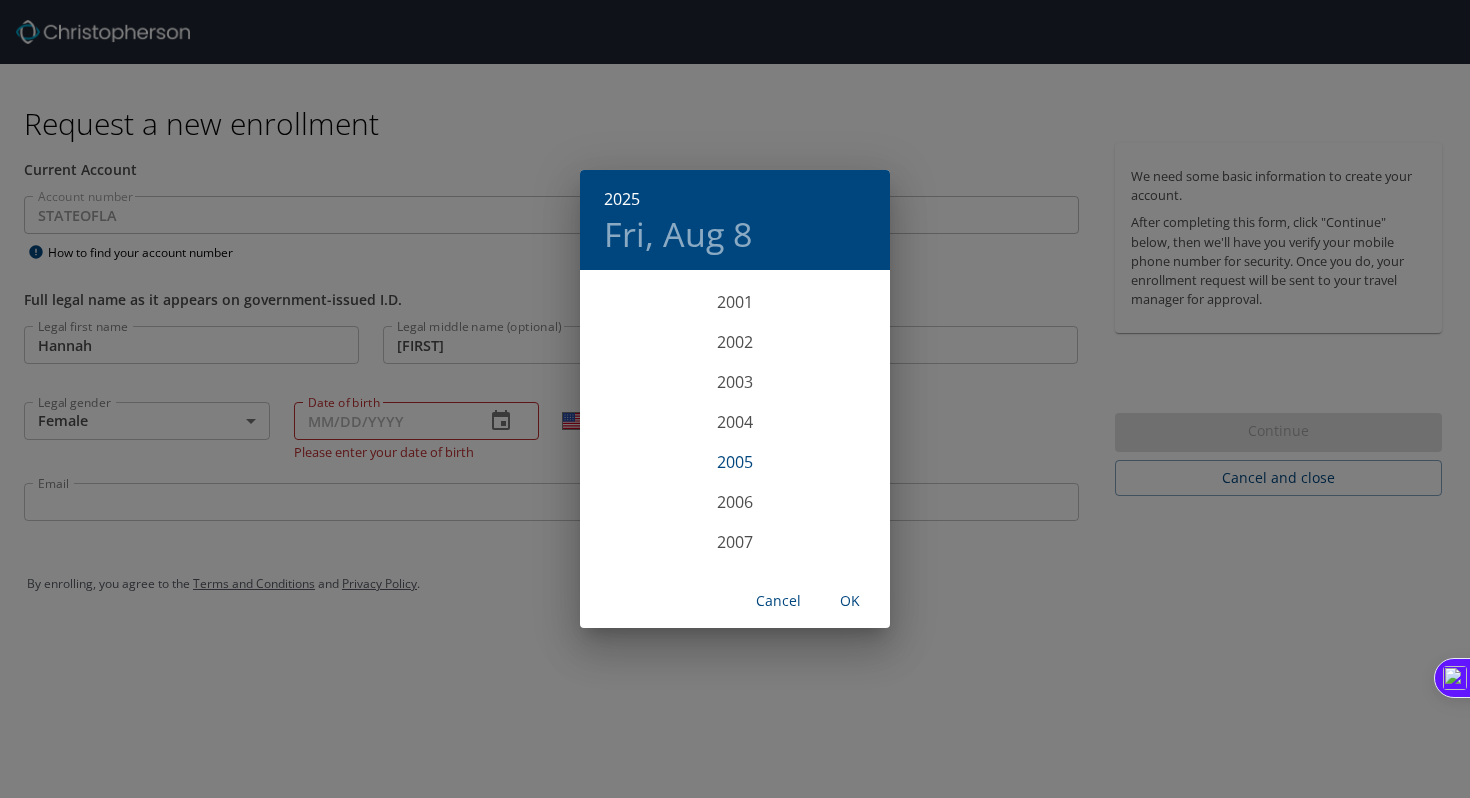 click on "2005" at bounding box center (735, 462) 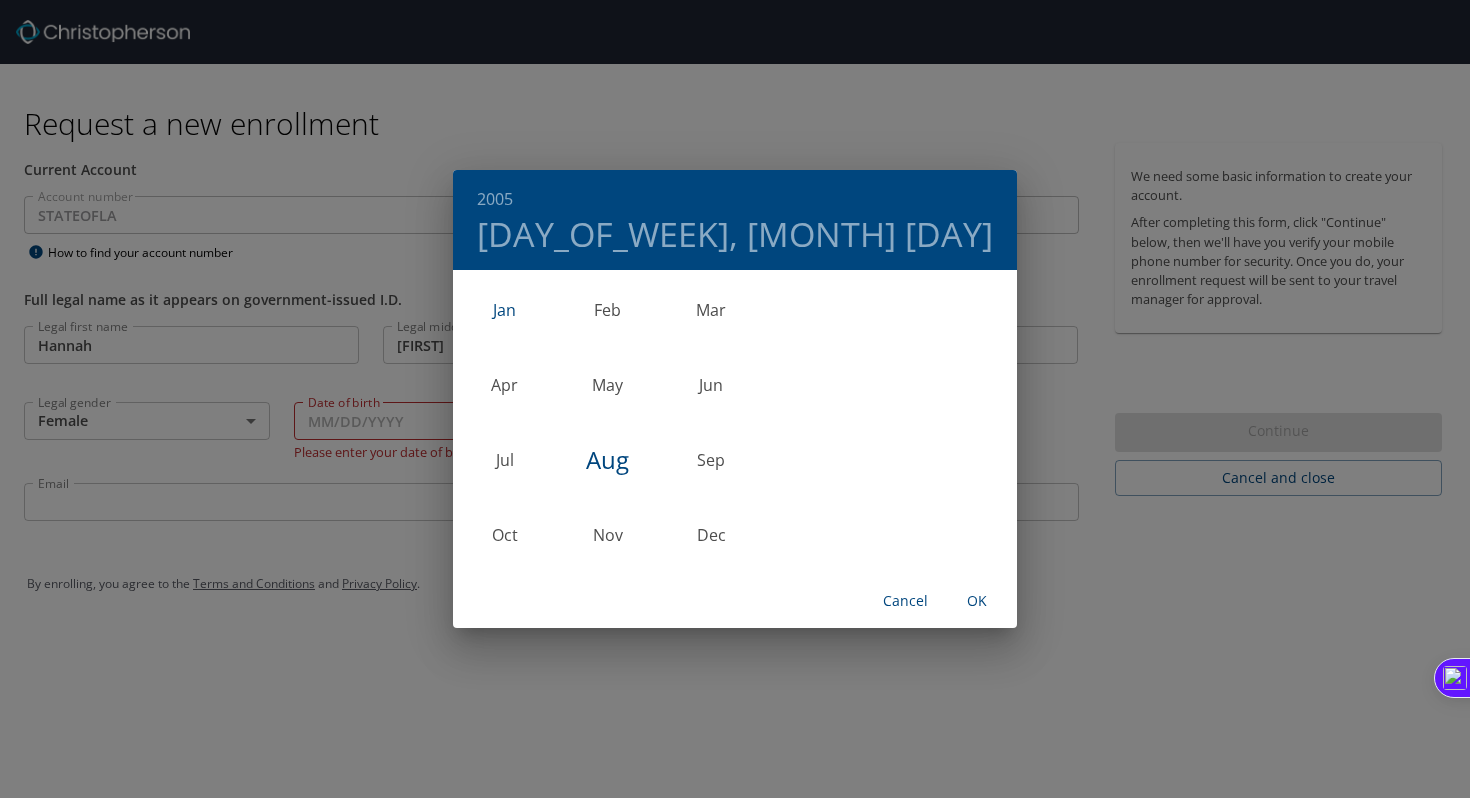click on "Jan" at bounding box center [504, 310] 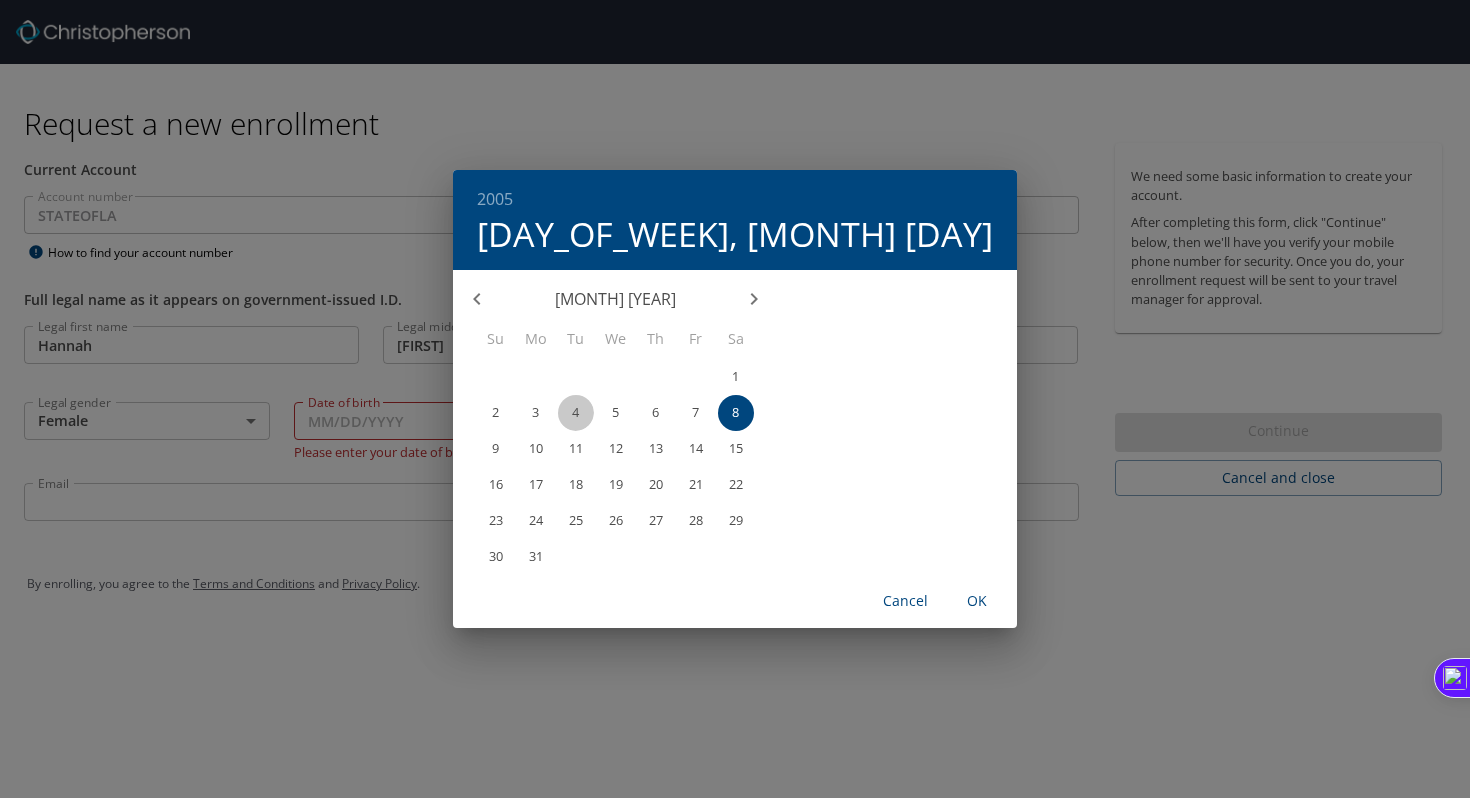 click on "4" at bounding box center [575, 412] 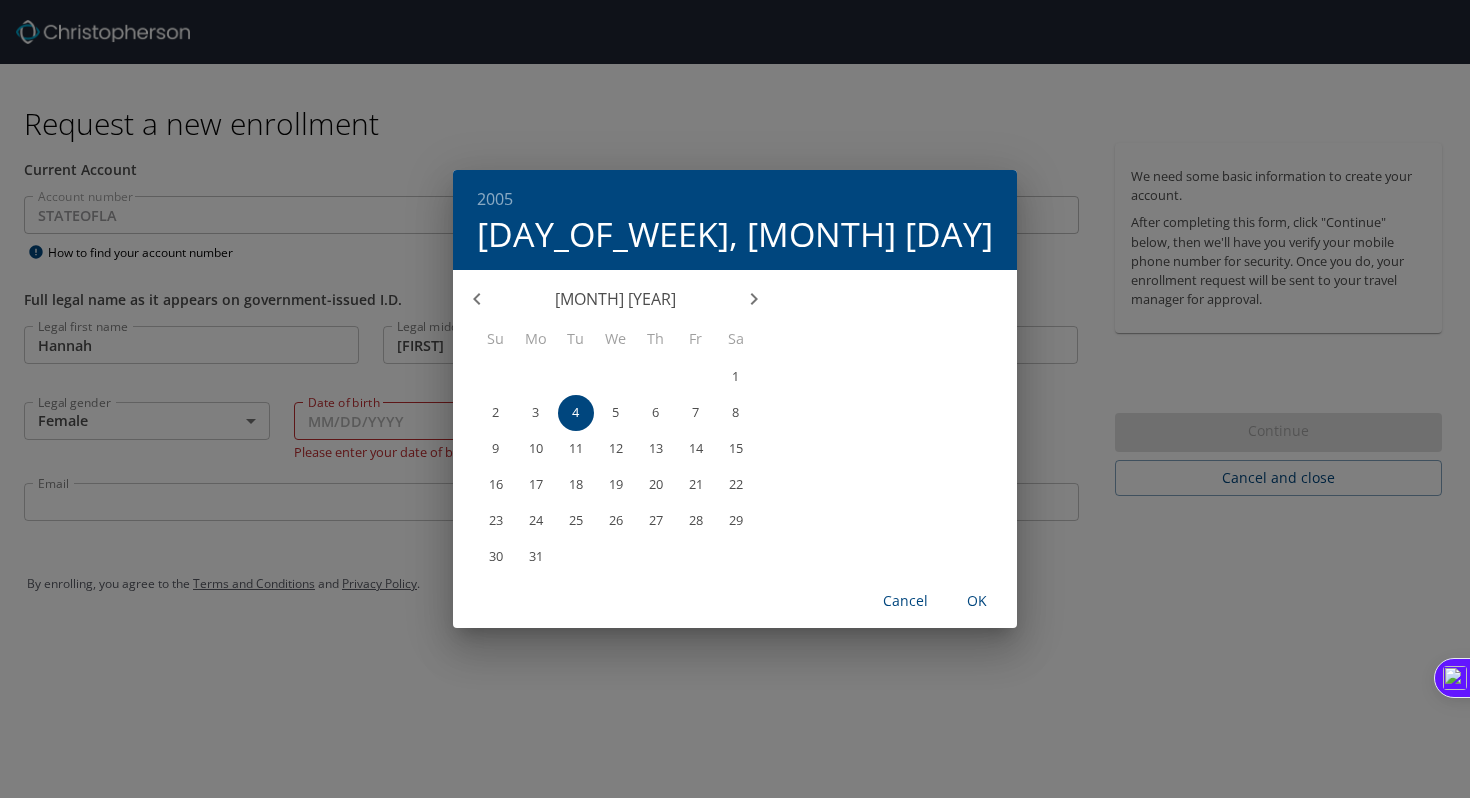 click on "OK" at bounding box center (977, 601) 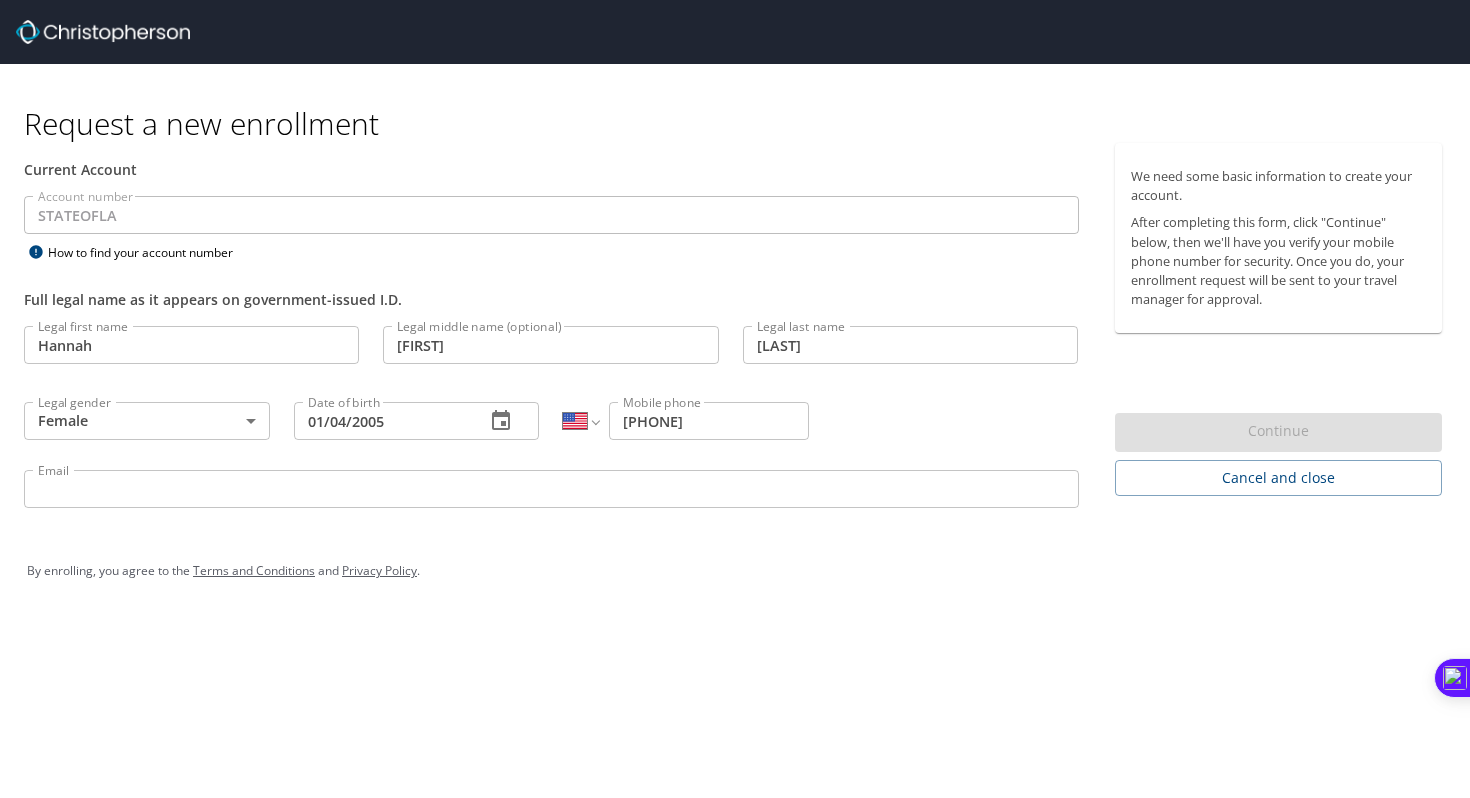click on "By enrolling, you agree to the   Terms and Conditions   and   Privacy Policy ." at bounding box center (735, 571) 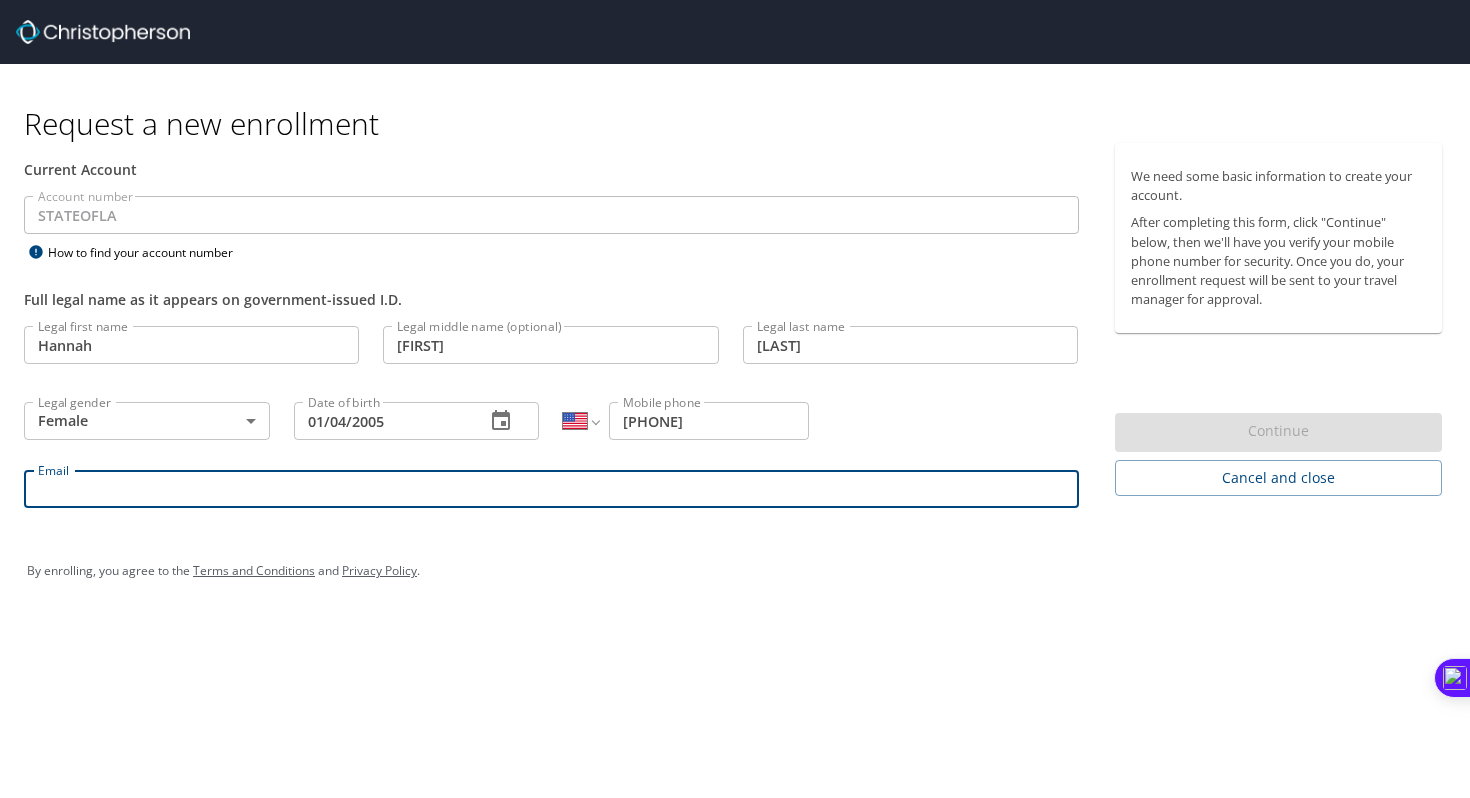 type on "[EMAIL]" 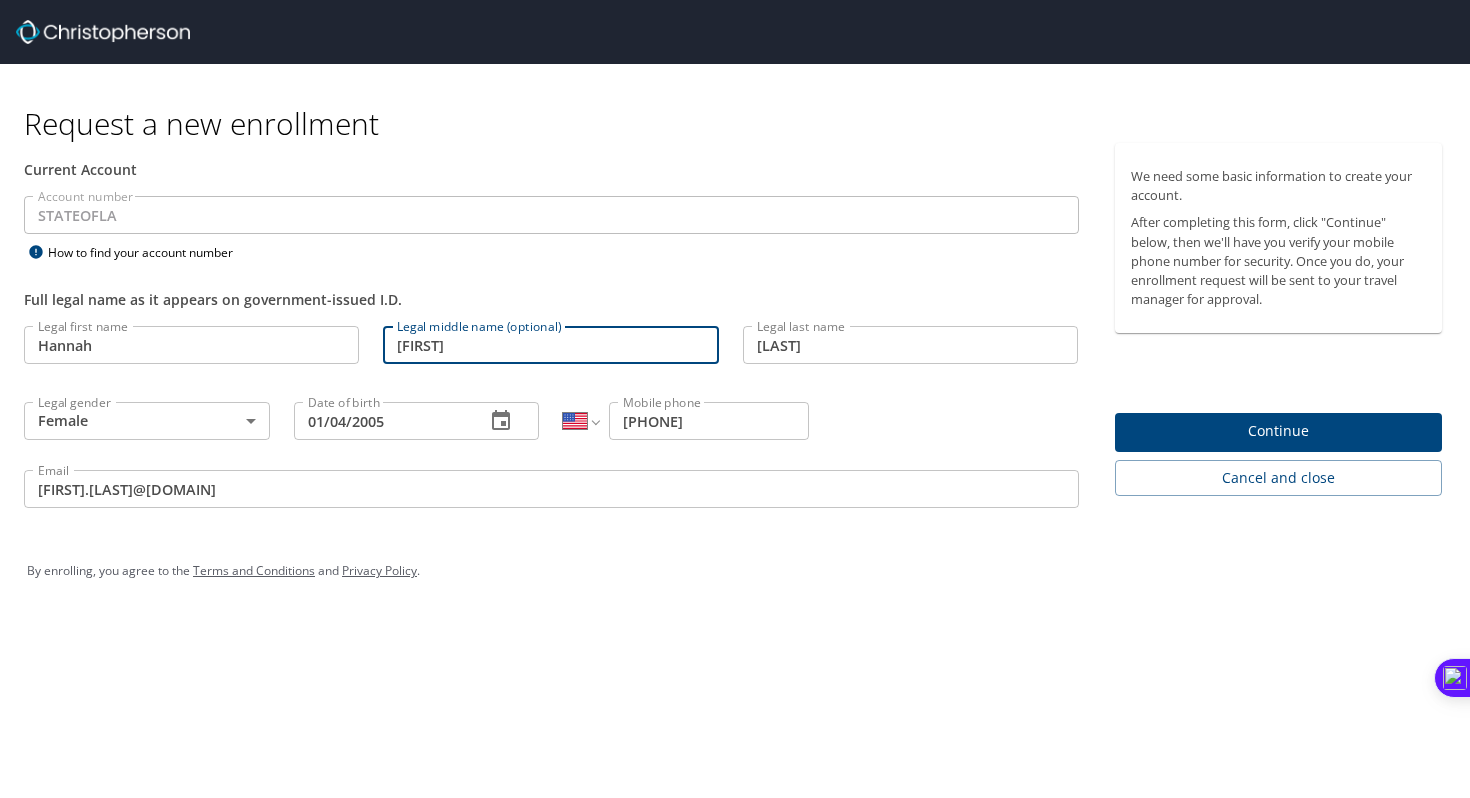click on "Jaci" at bounding box center [550, 345] 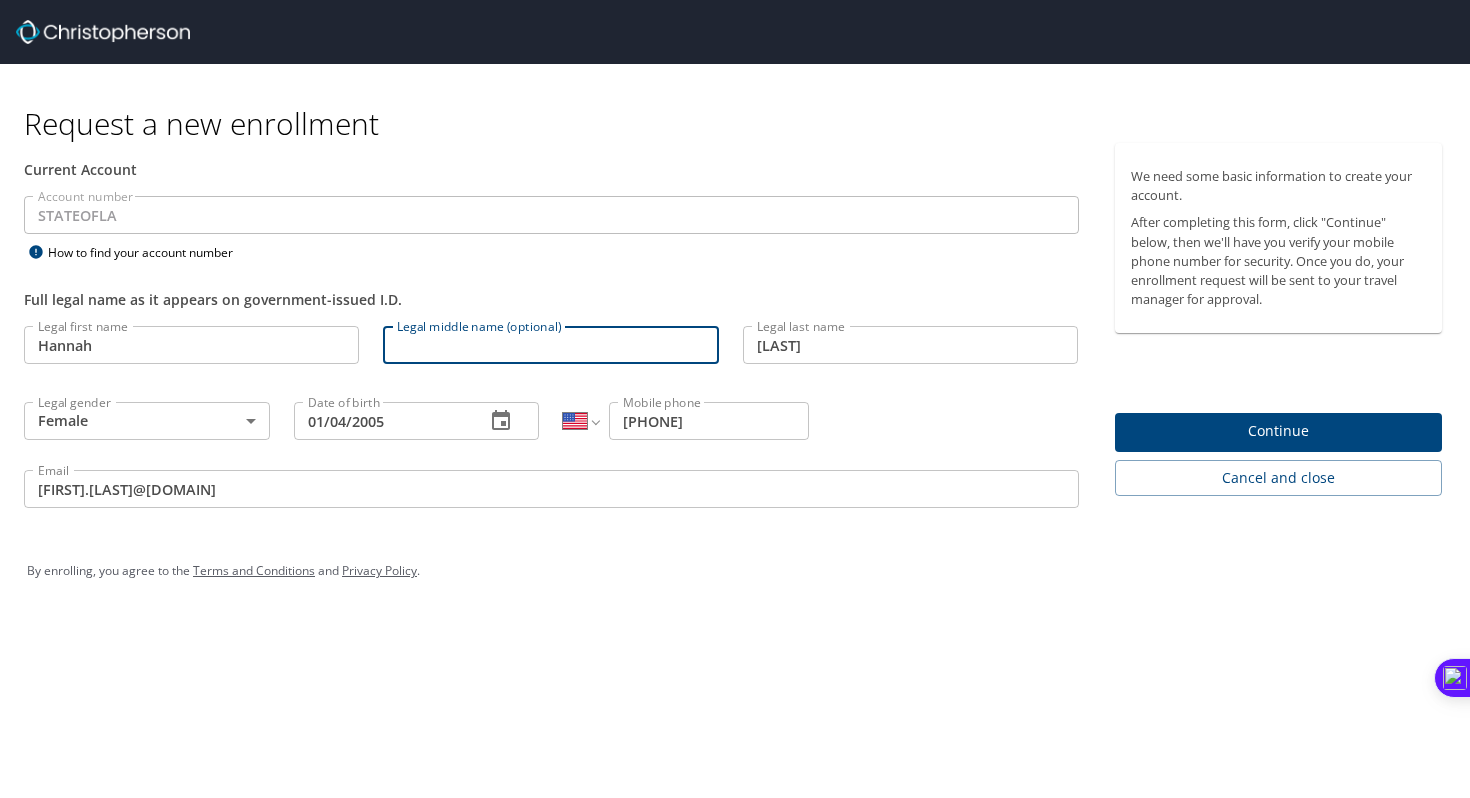 type 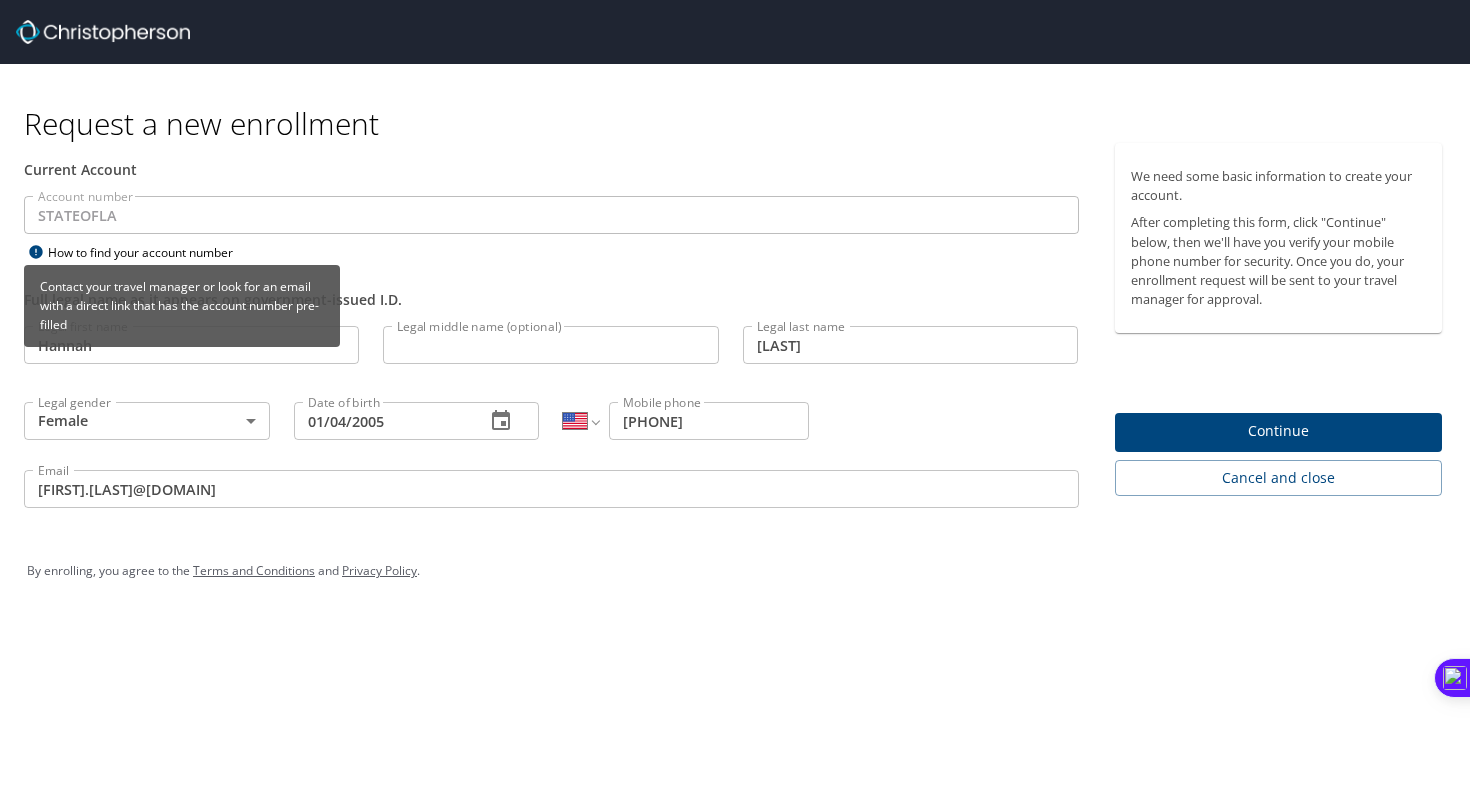 click 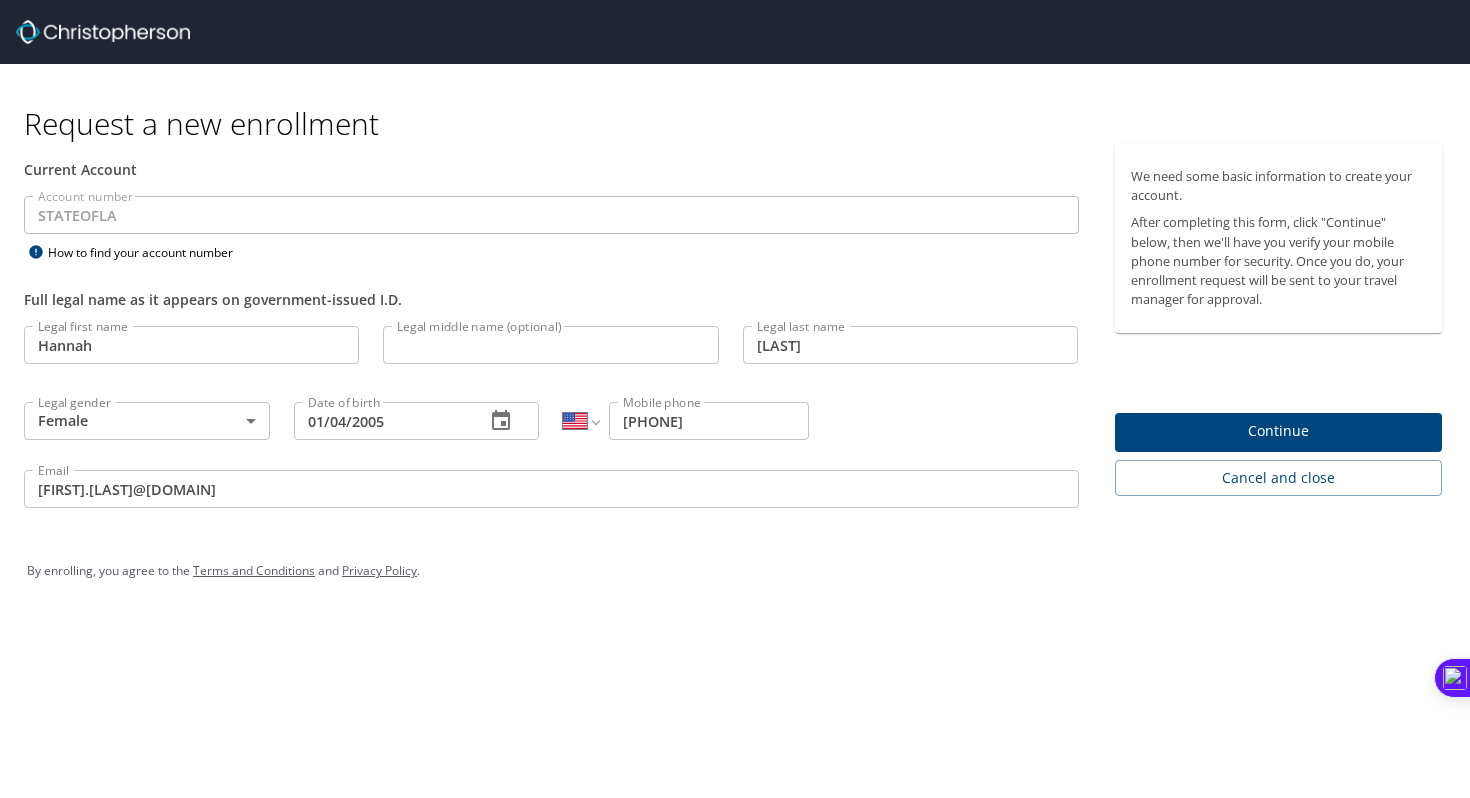 click at bounding box center [551, 237] 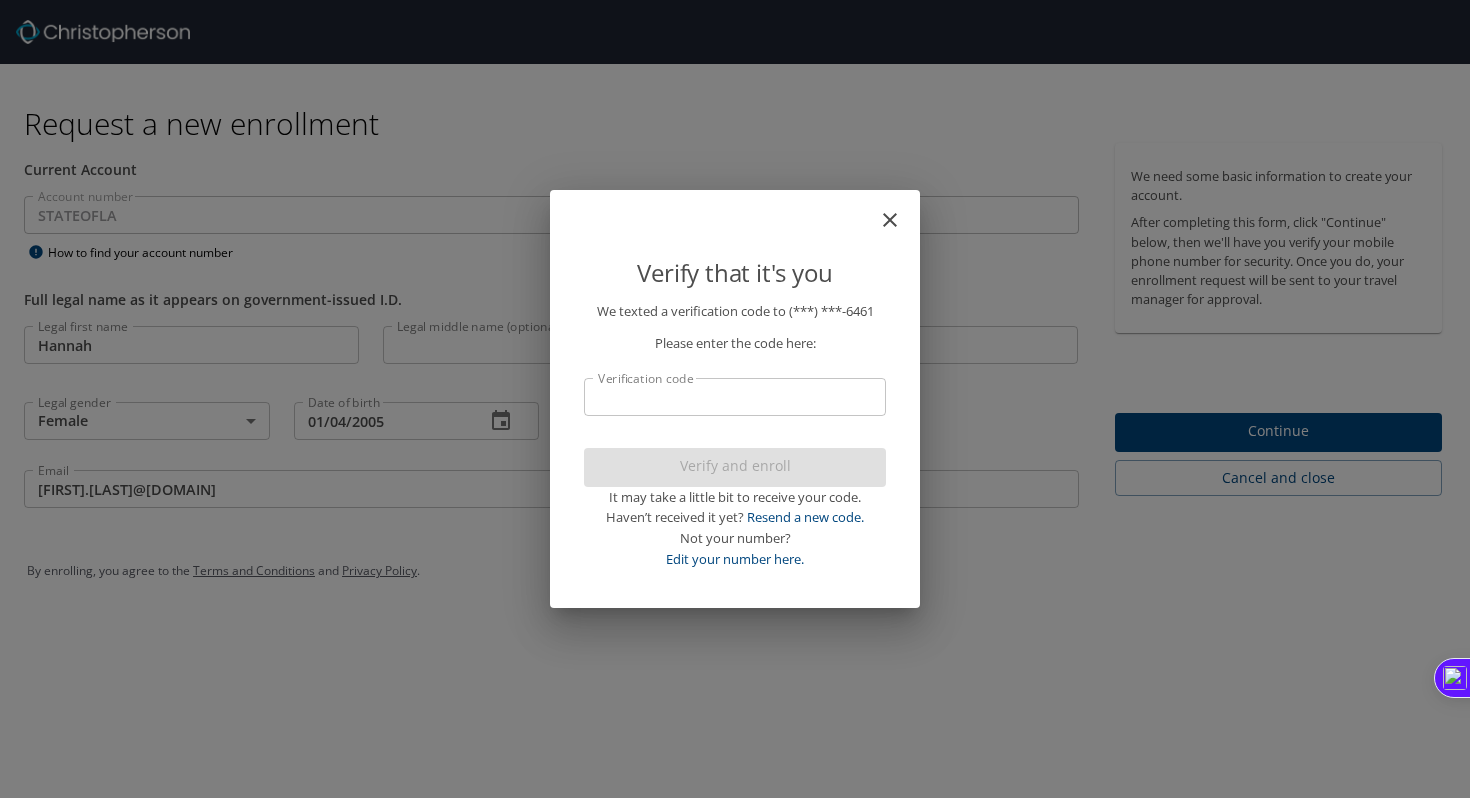 click on "Verification code" at bounding box center [735, 397] 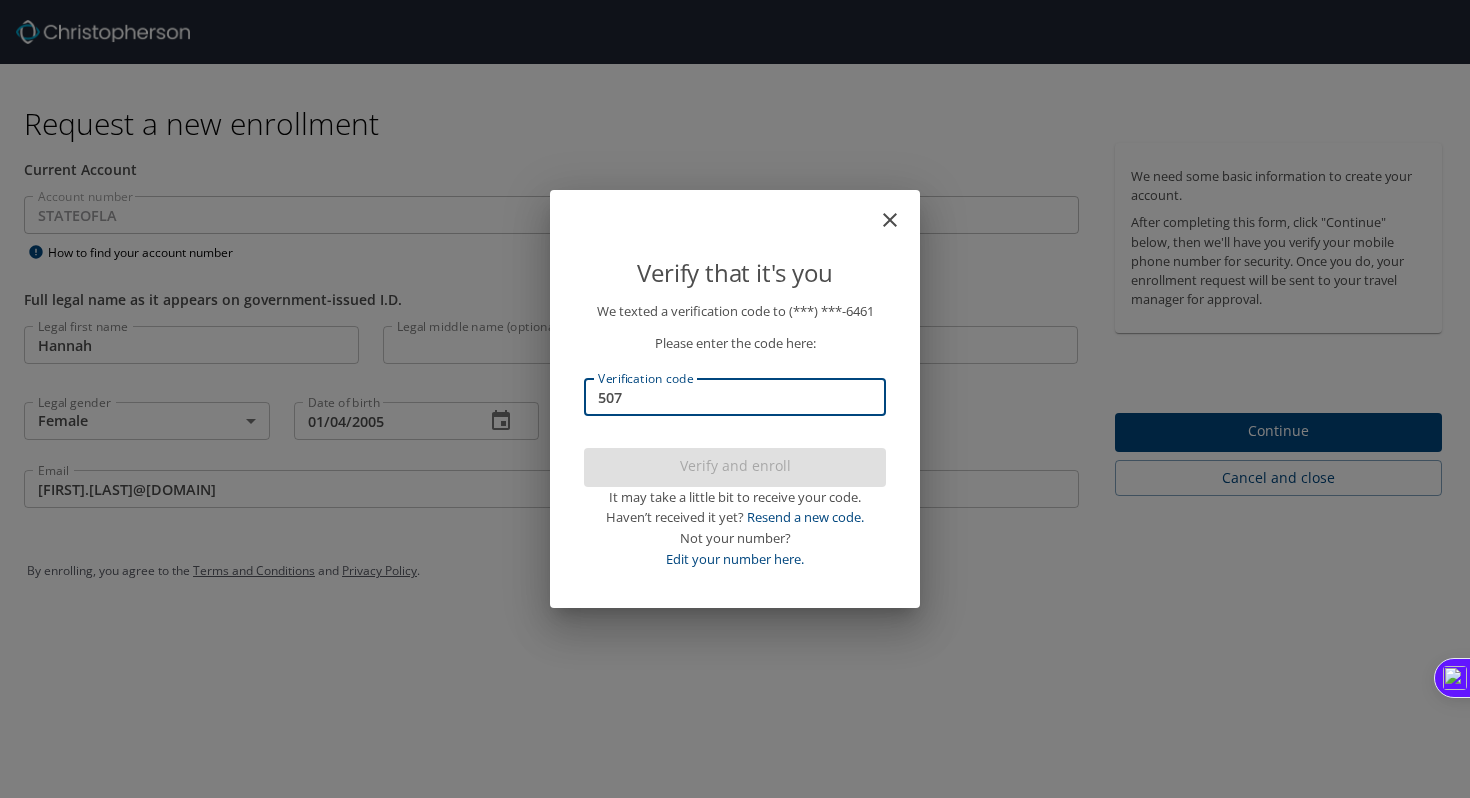 type on "5070" 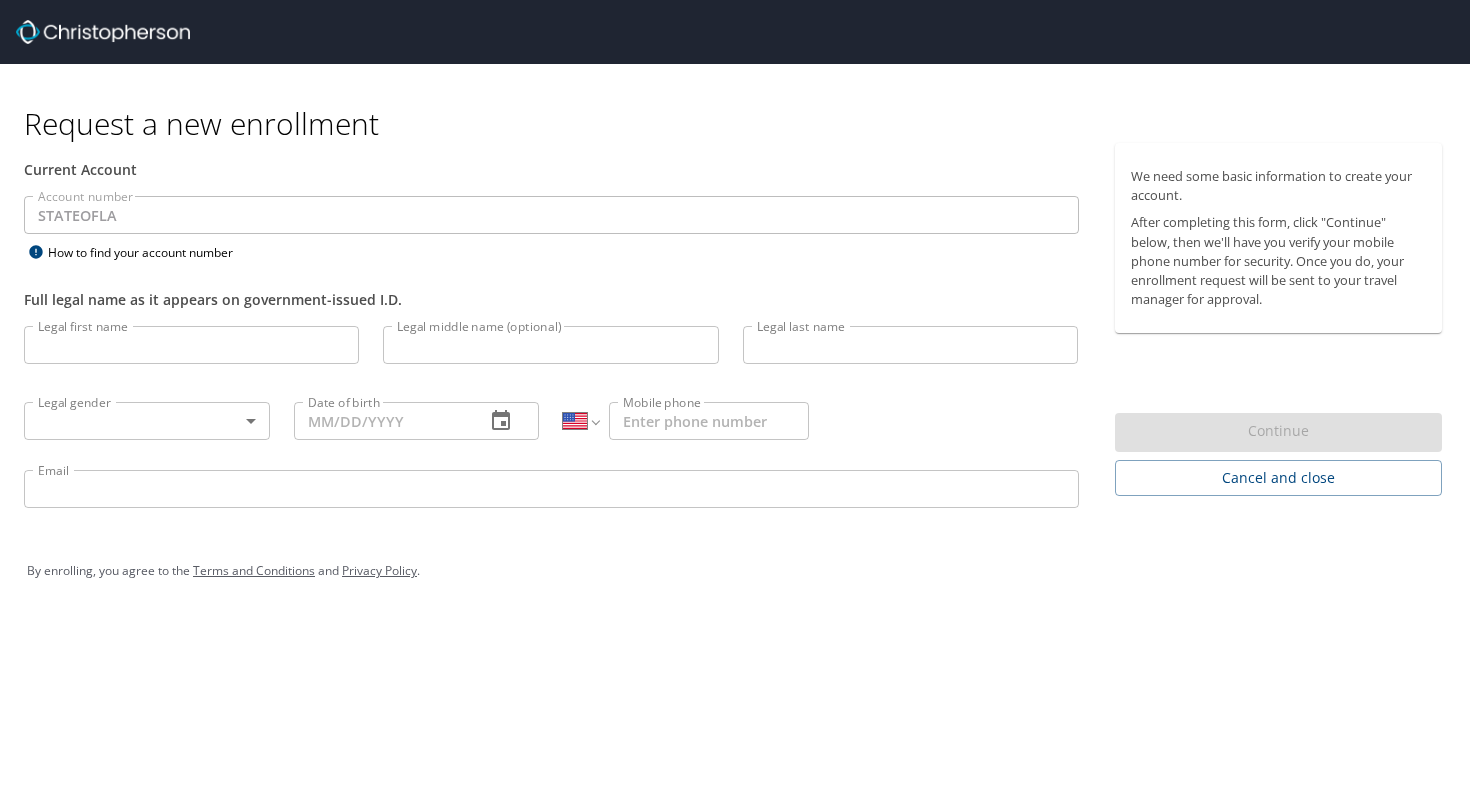 select on "US" 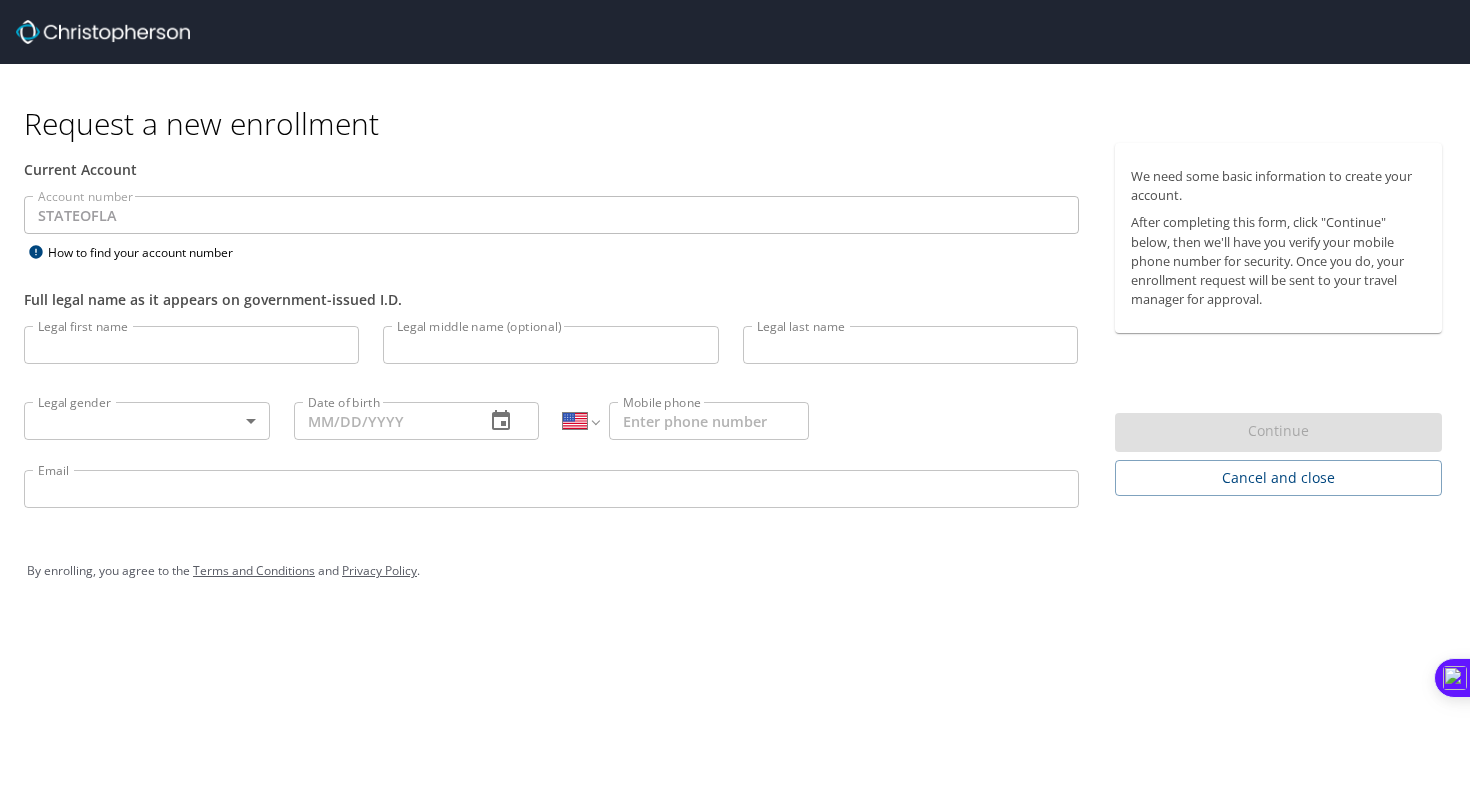 click on "Legal first name" at bounding box center (191, 345) 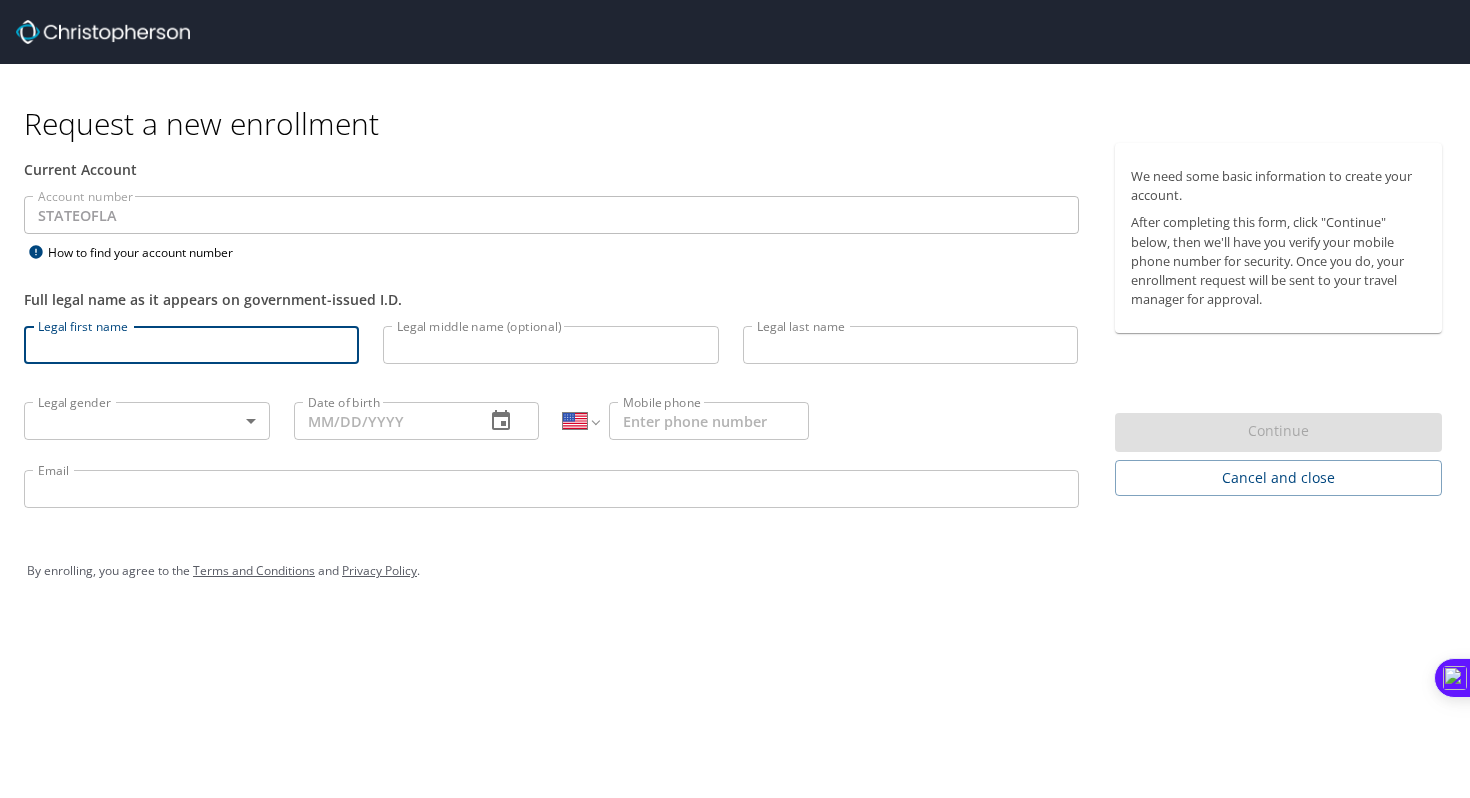 type on "Hannah" 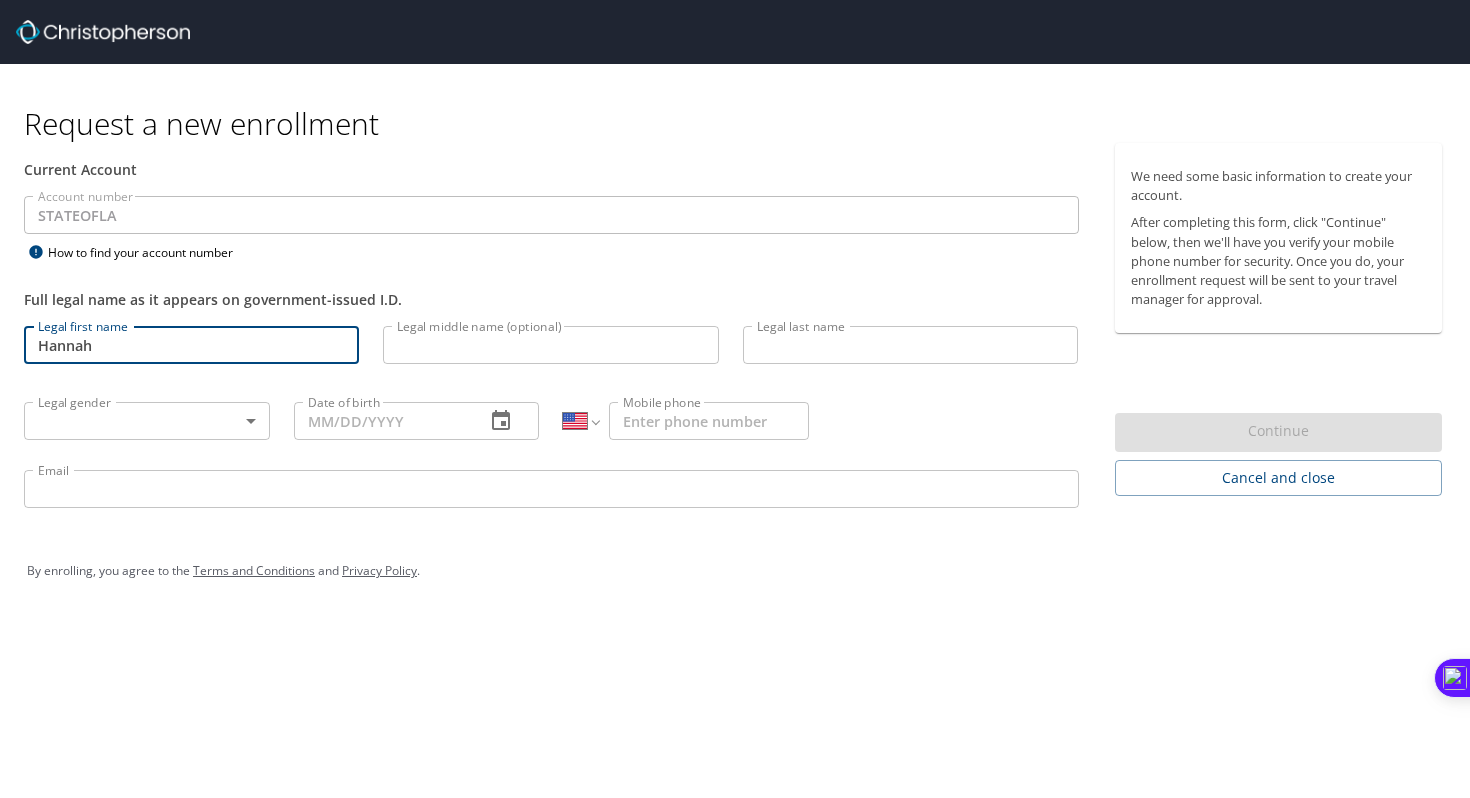 type on "[LAST]" 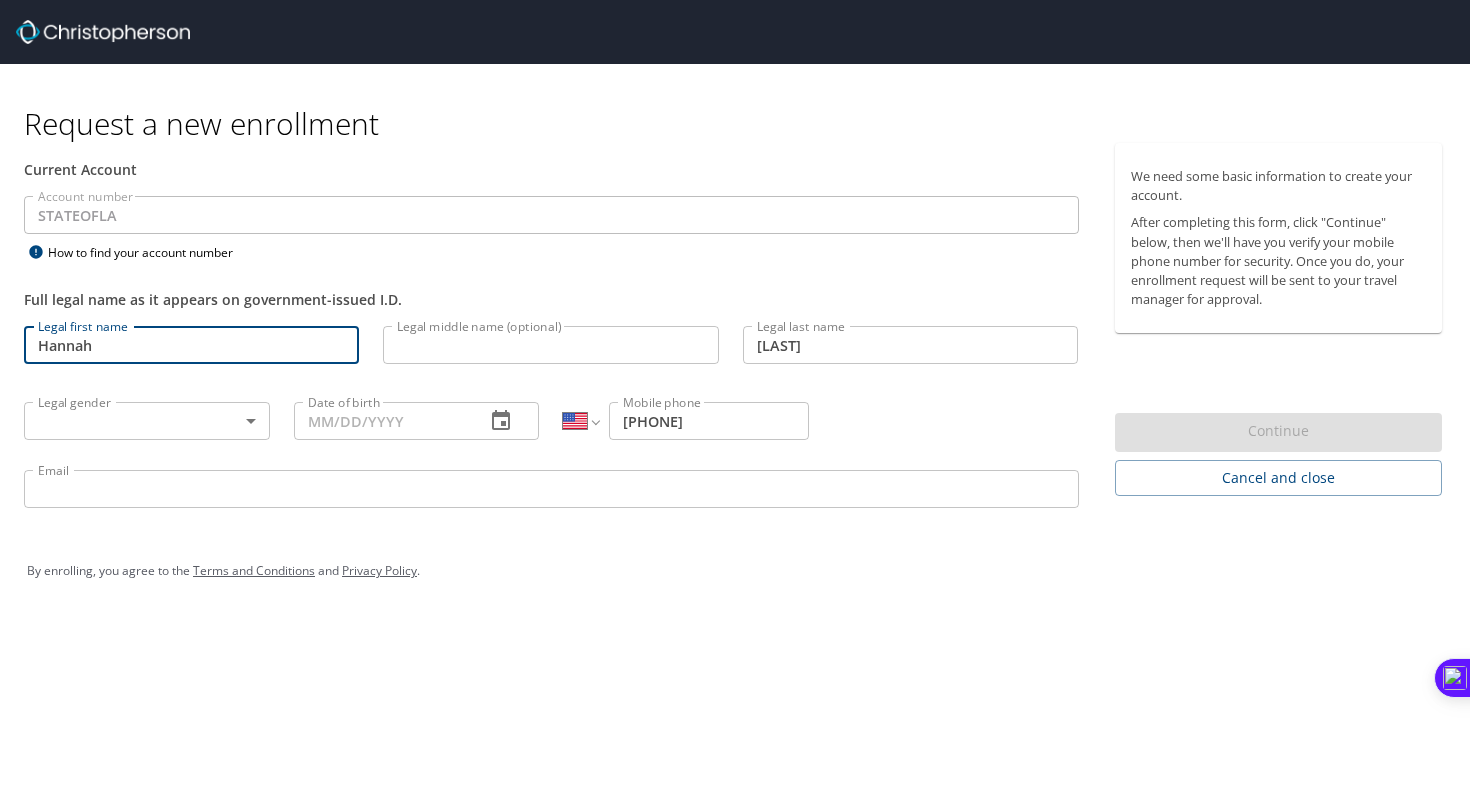 type on "[PHONE]" 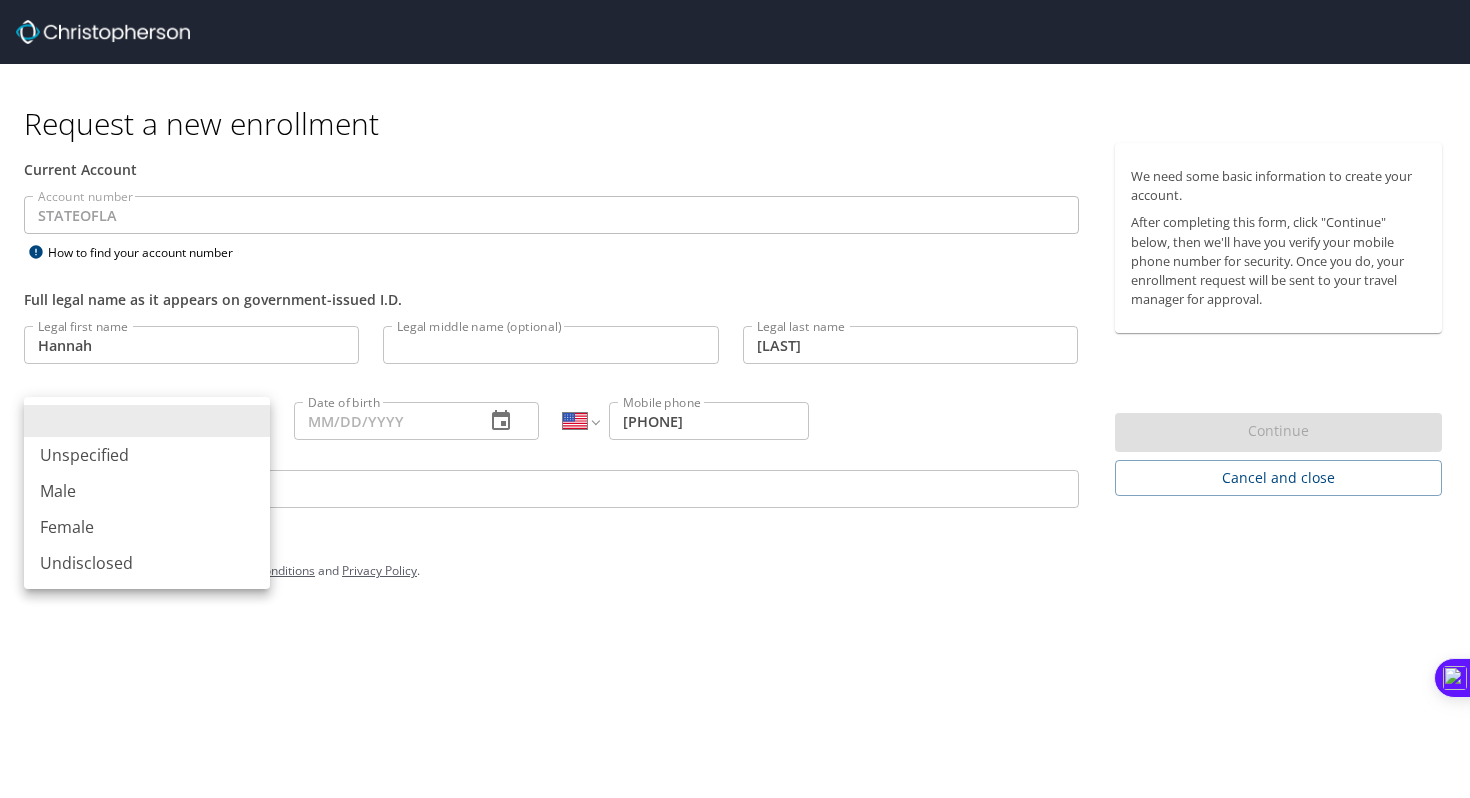 click on "Account number [STATE] Account number How to find your account number Full legal name as it appears on government-issued I.D. Legal first name [NAME] Legal first name Legal middle name (optional) Legal middle name (optional) Legal last name [LAST] Legal last name Legal gender Legal gender Date of birth Date of birth International Afghanistan Åland Islands Albania Algeria American Samoa Andorra Angola Anguilla Antigua and Barbuda Argentina Armenia Aruba Ascension Island Australia Austria Azerbaijan Bahamas Bahrain Bangladesh Barbados Belarus Belgium Belize Benin Bermuda Bhutan Bolivia Bonaire, Sint Eustatius and Saba Bosnia and Herzegovina Botswana Brazil British Indian Ocean Territory Brunei Darussalam Bulgaria Burkina Faso Burma Burundi Cambodia Cameroon Canada Cape Verde Cayman Islands Central African Republic Chad Chile China Christmas Island Cocos (Keeling) Islands Colombia Comoros Congo Congo, Democratic Republic of the Cook Islands Costa Rica" at bounding box center [735, 399] 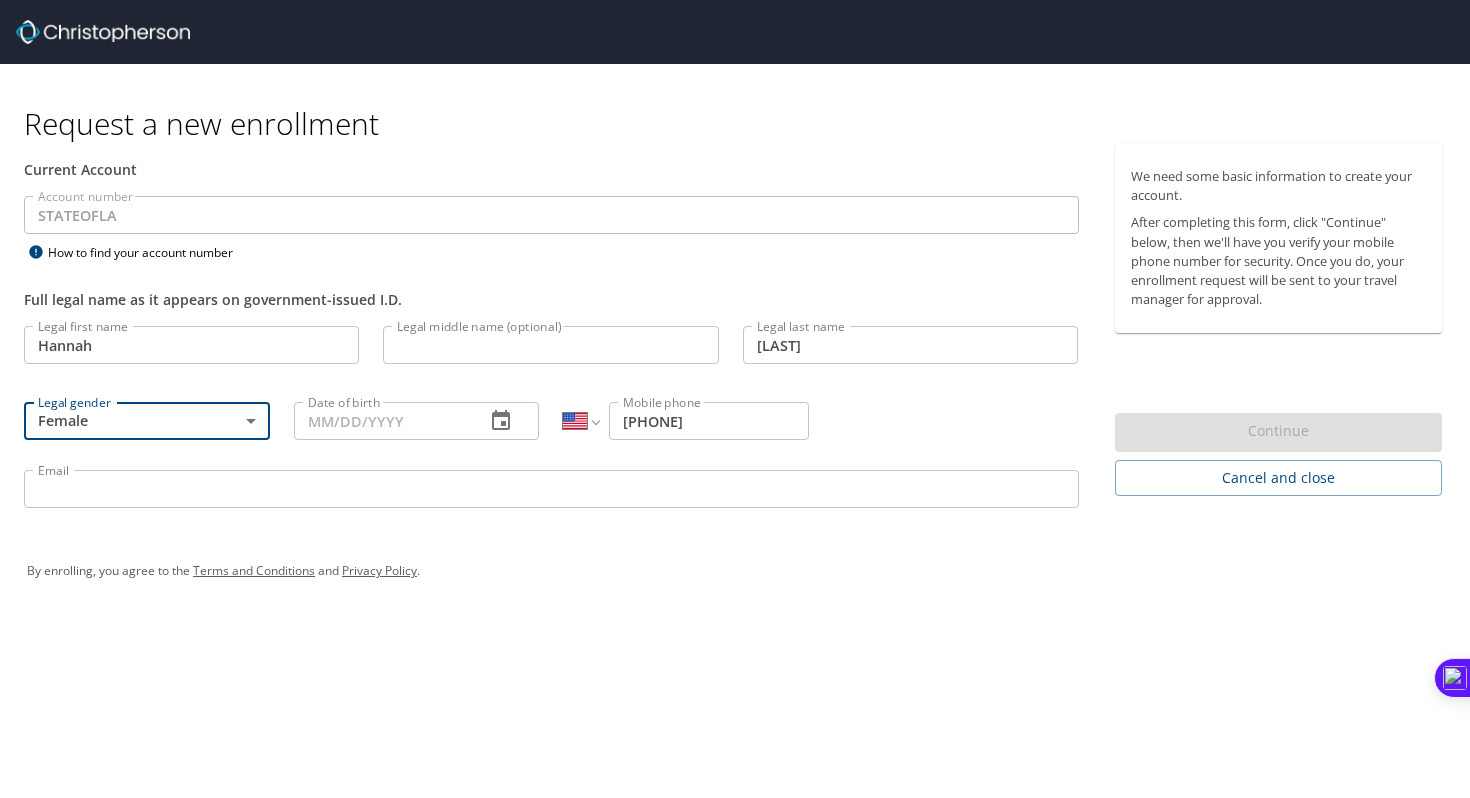 click on "Date of birth" at bounding box center [382, 421] 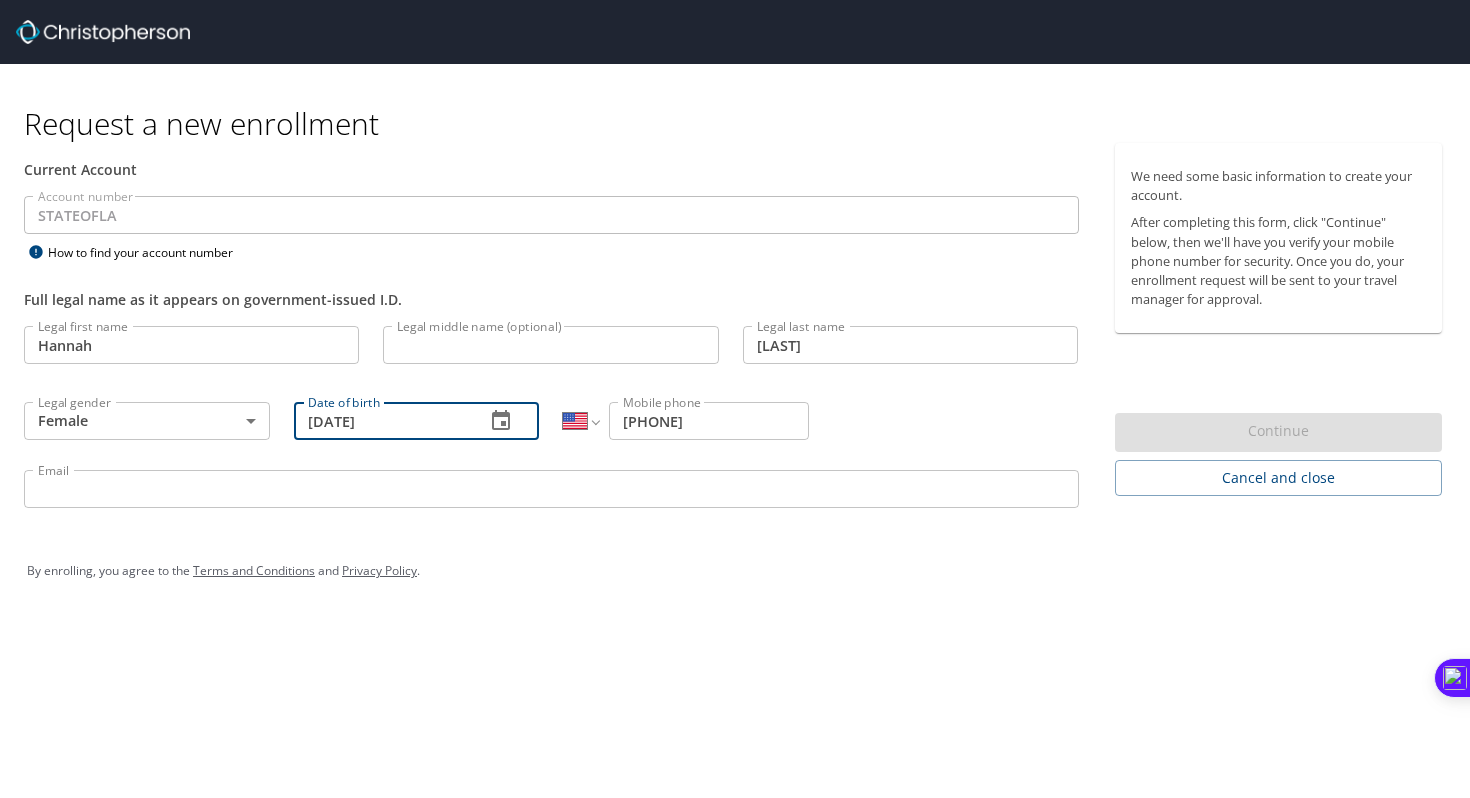 type on "[DATE]" 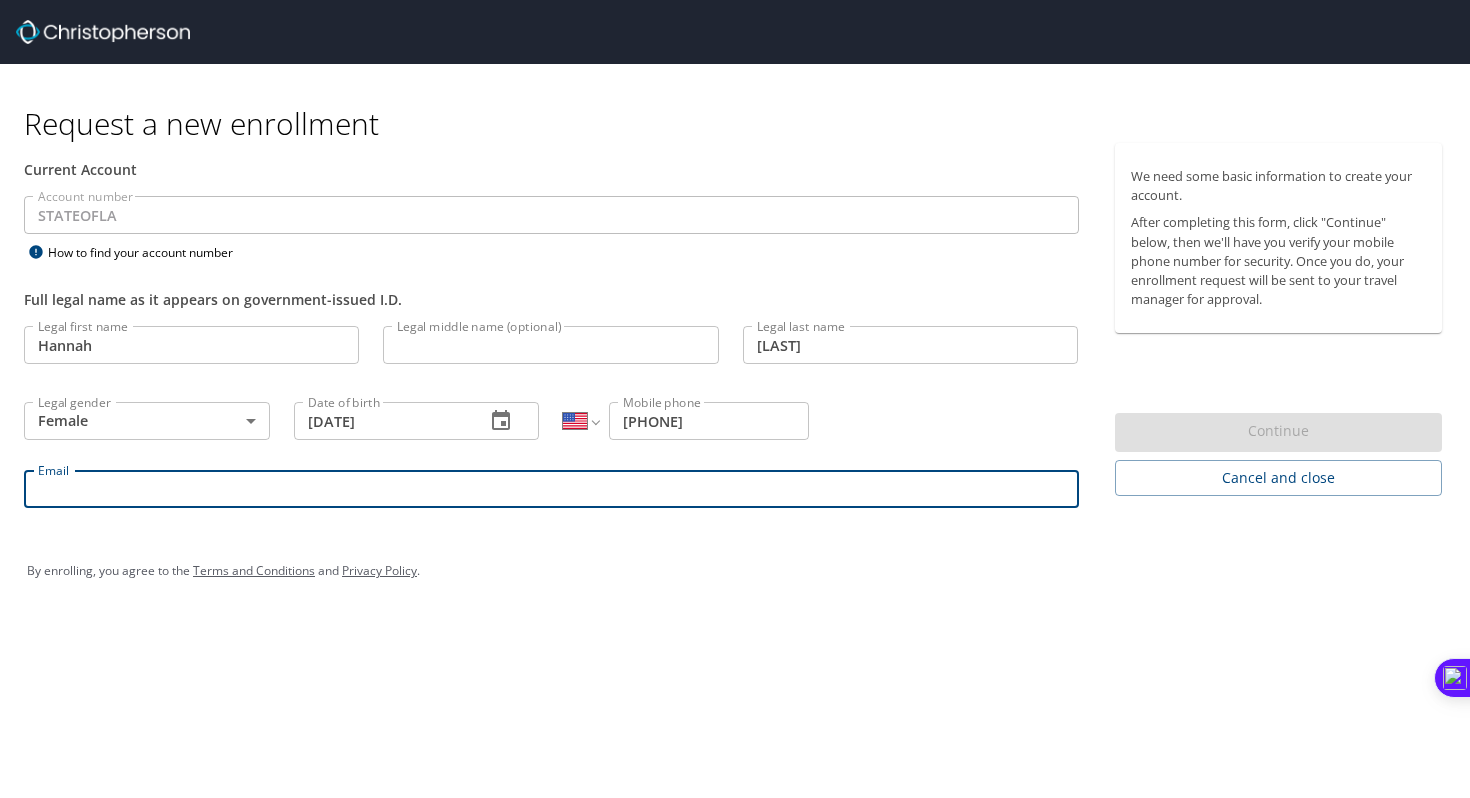 click on "Email" at bounding box center (551, 489) 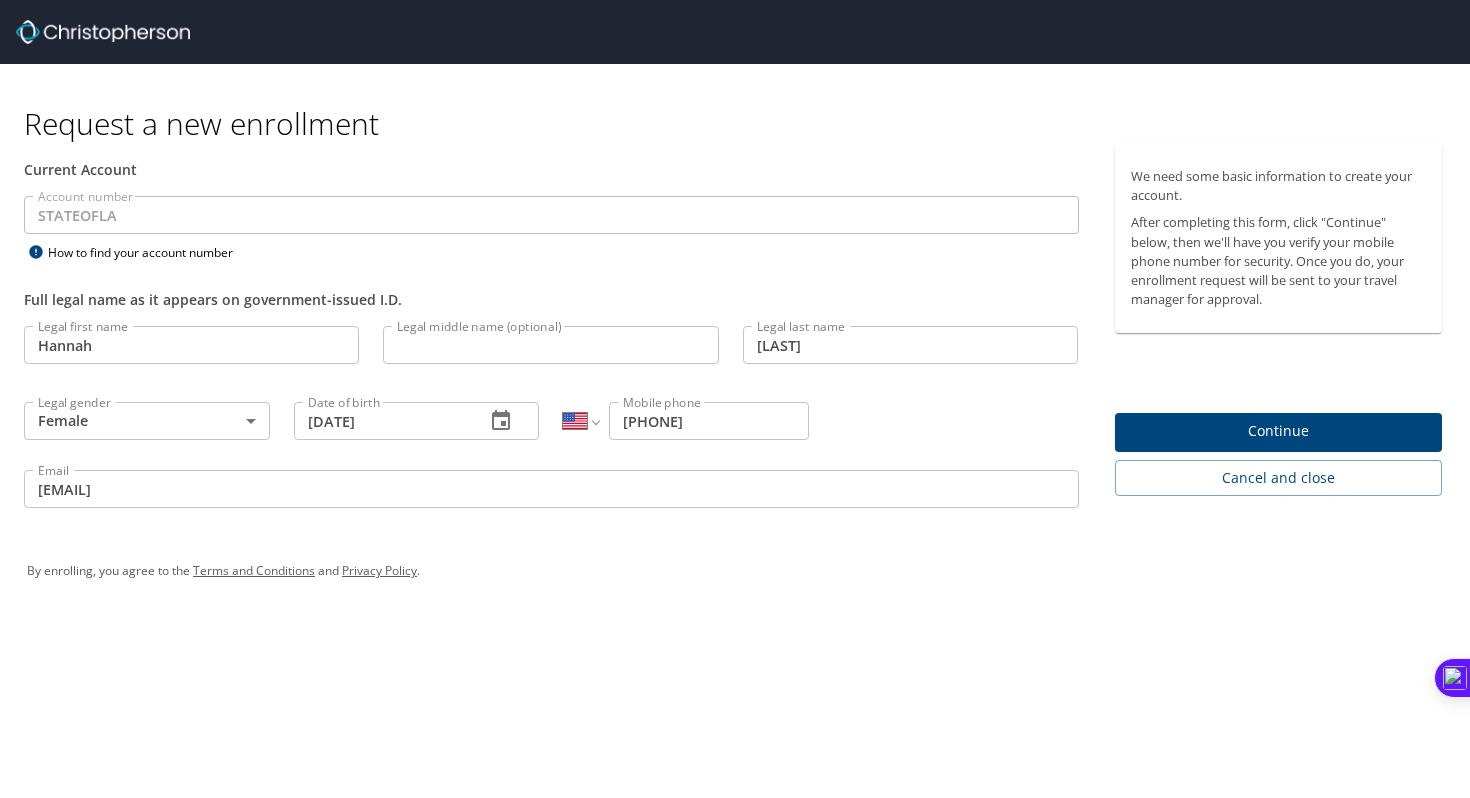 click on "By enrolling, you agree to the   Terms and Conditions   and   Privacy Policy ." at bounding box center [735, 571] 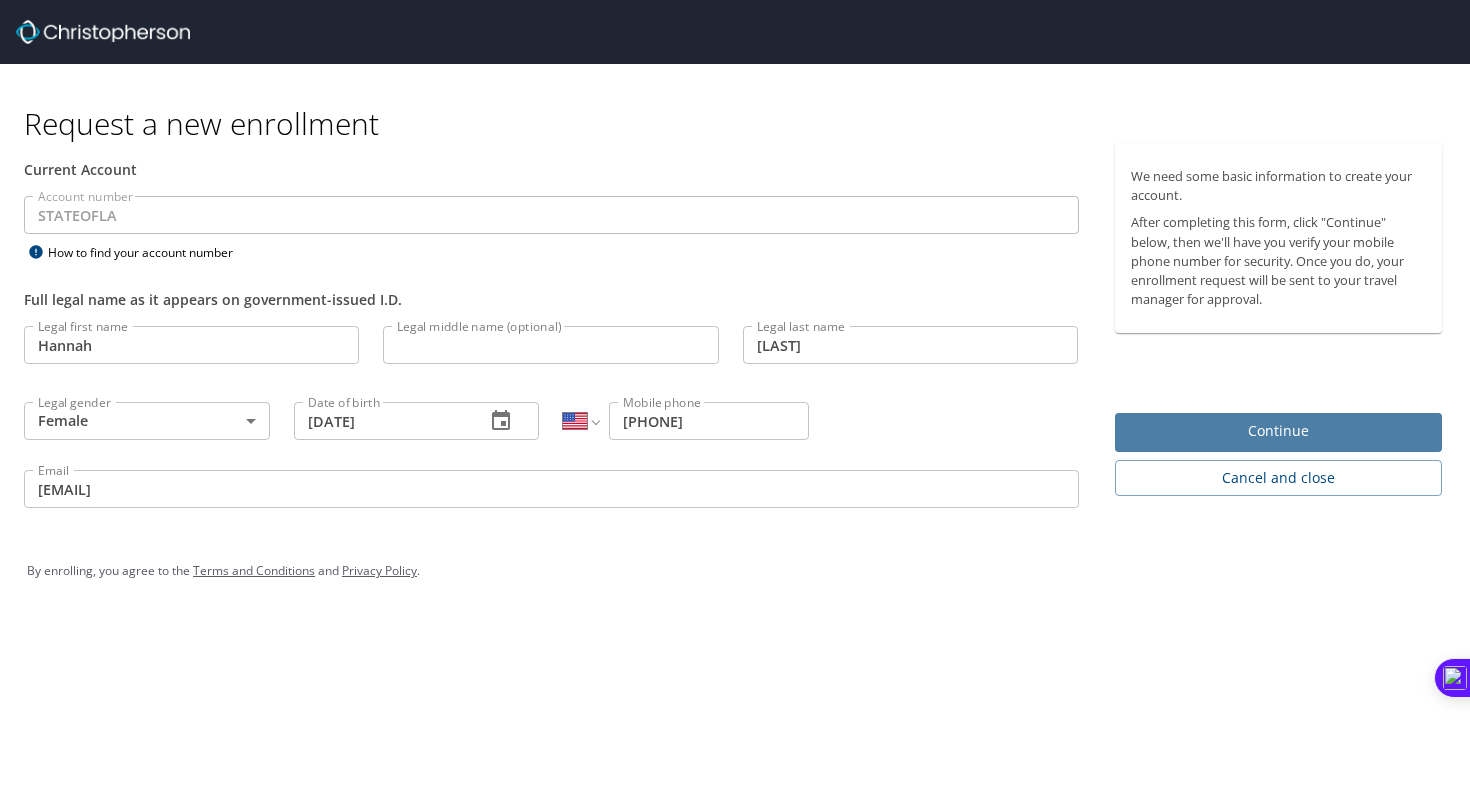 click on "Continue" at bounding box center (1279, 432) 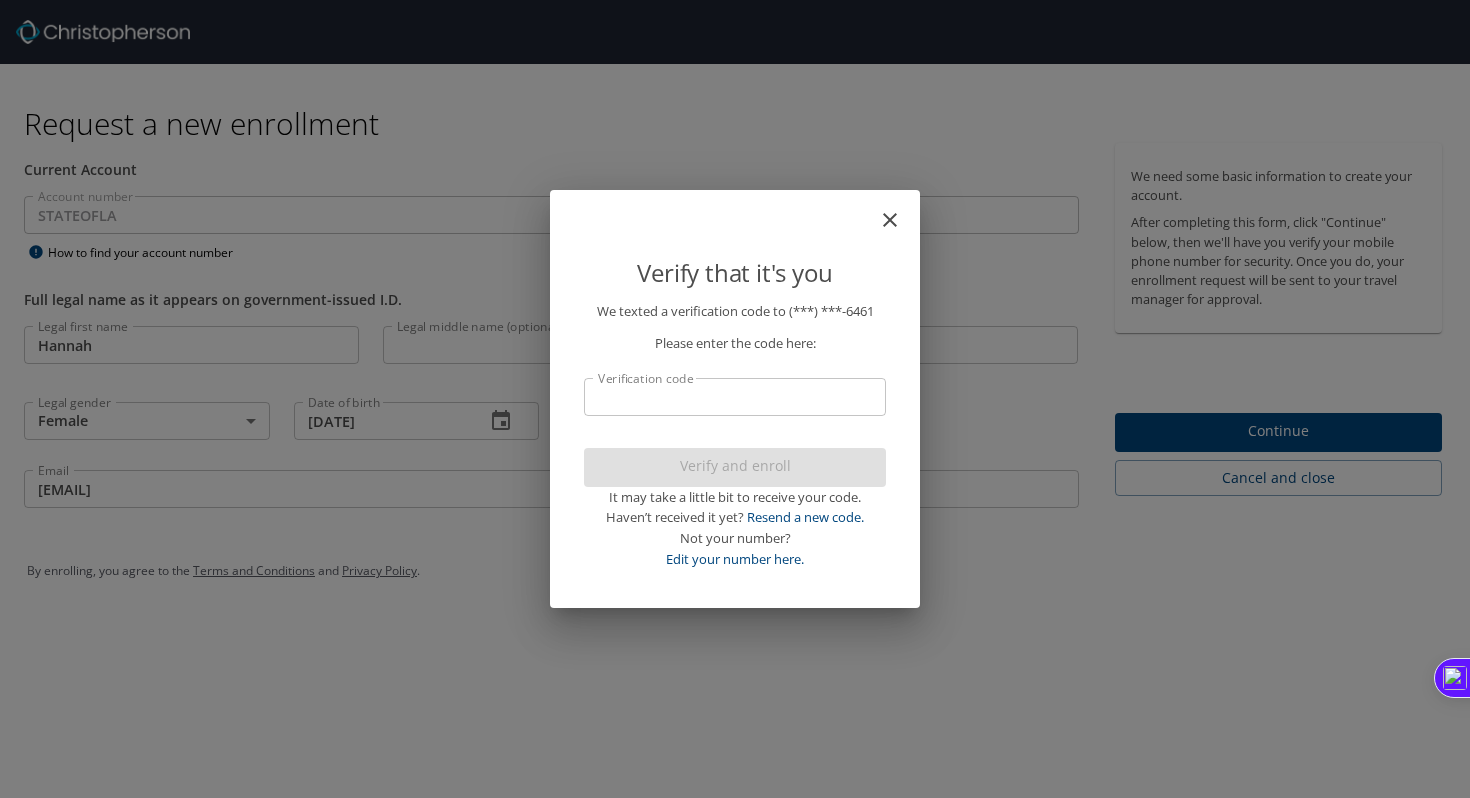 click on "Verification code" at bounding box center [735, 397] 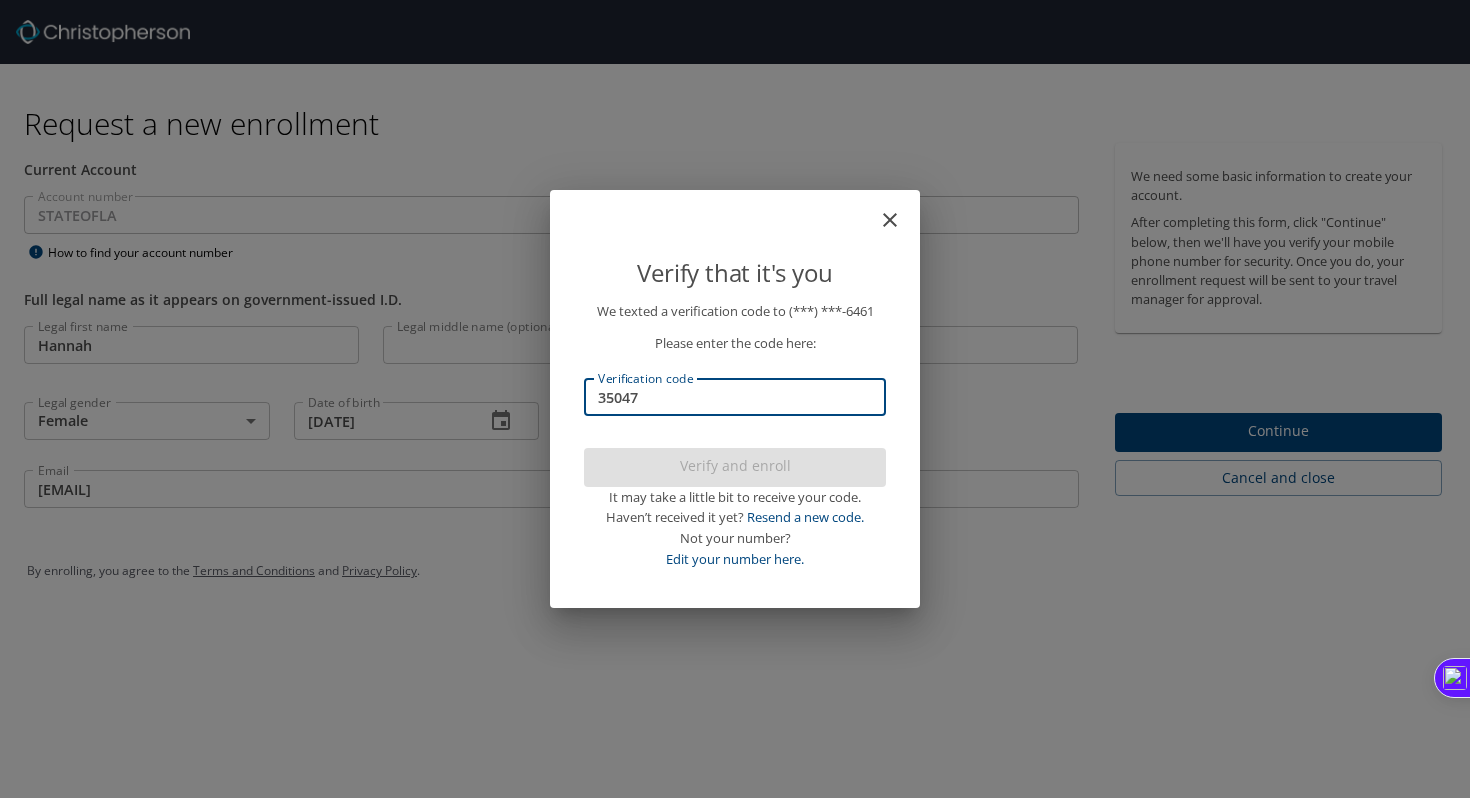 type on "350472" 